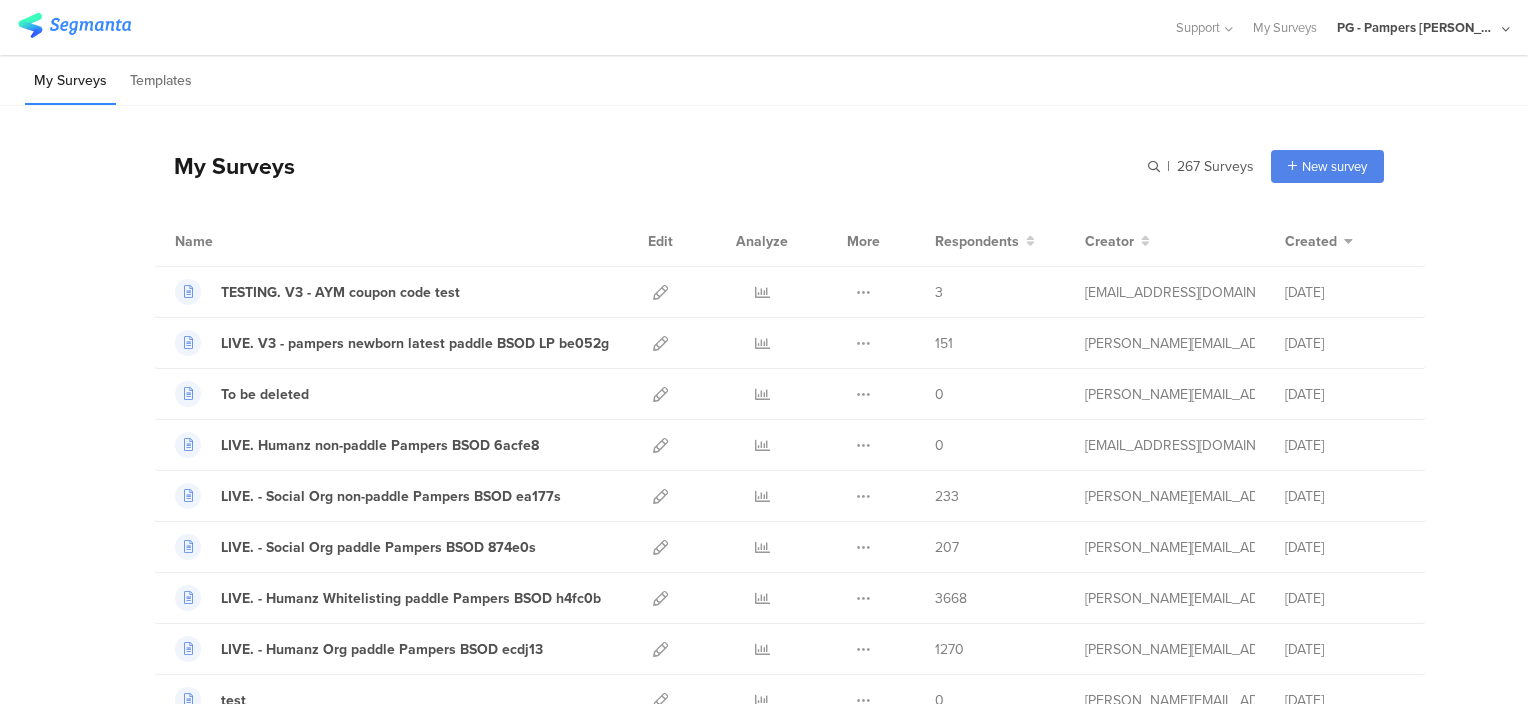 scroll, scrollTop: 0, scrollLeft: 0, axis: both 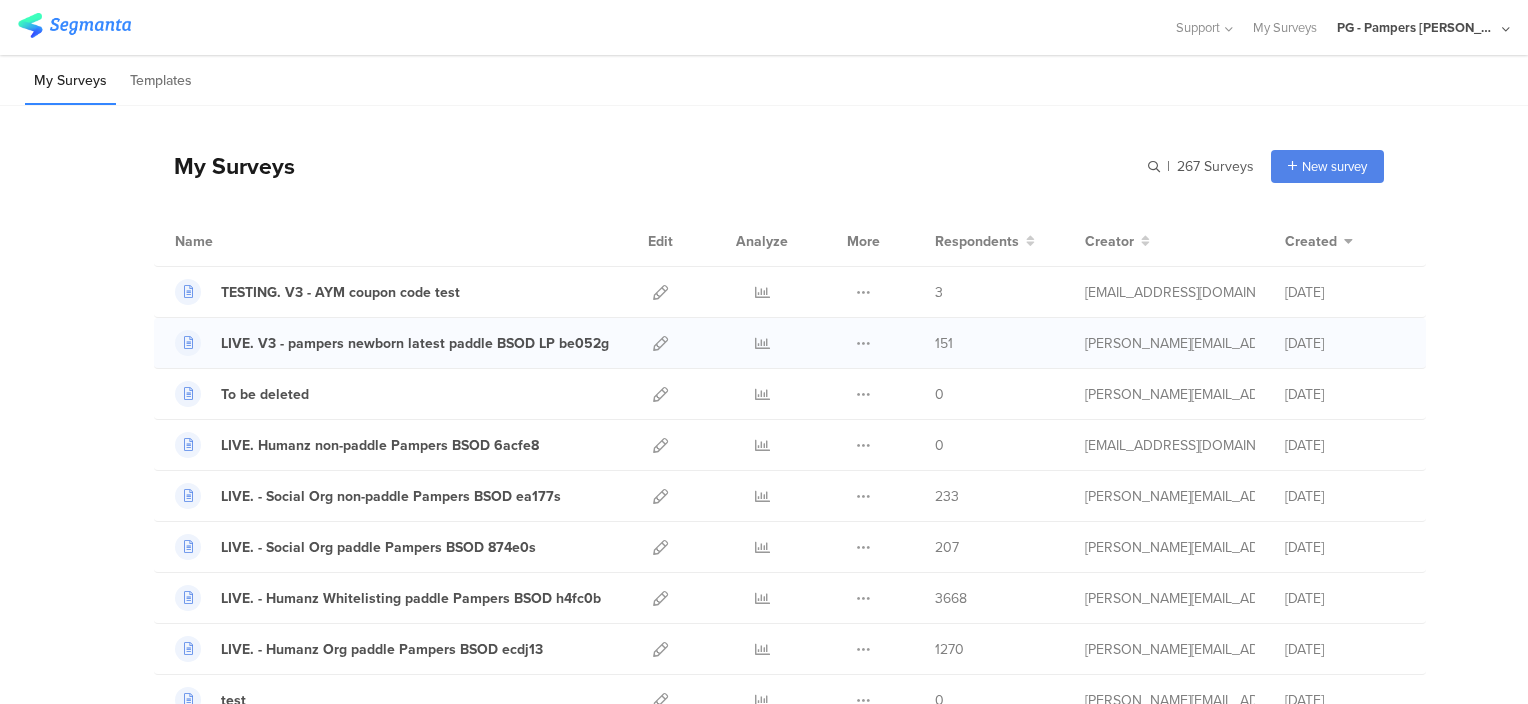 drag, startPoint x: 204, startPoint y: 327, endPoint x: 1372, endPoint y: 337, distance: 1168.0428 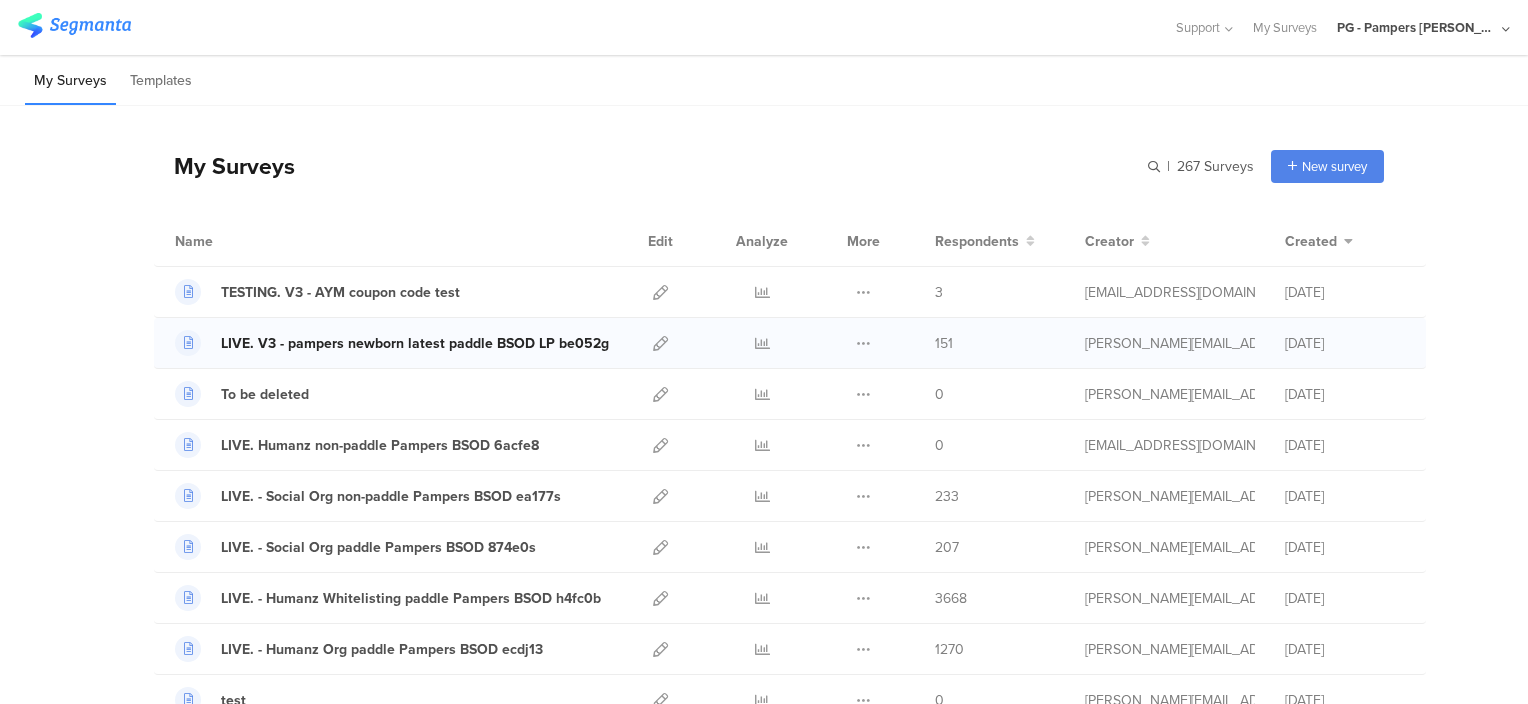 drag, startPoint x: 1380, startPoint y: 338, endPoint x: 201, endPoint y: 333, distance: 1179.0106 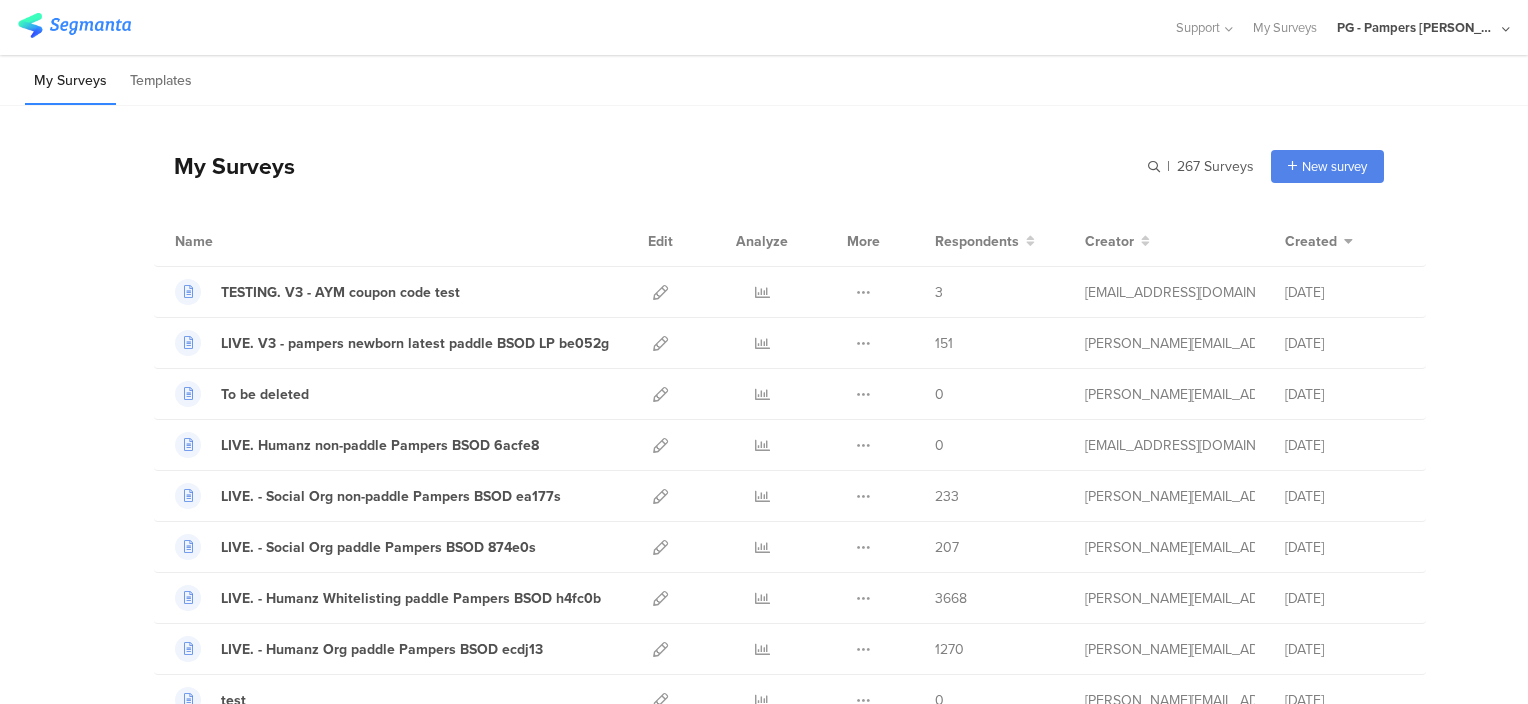 drag, startPoint x: 201, startPoint y: 333, endPoint x: 103, endPoint y: 350, distance: 99.46356 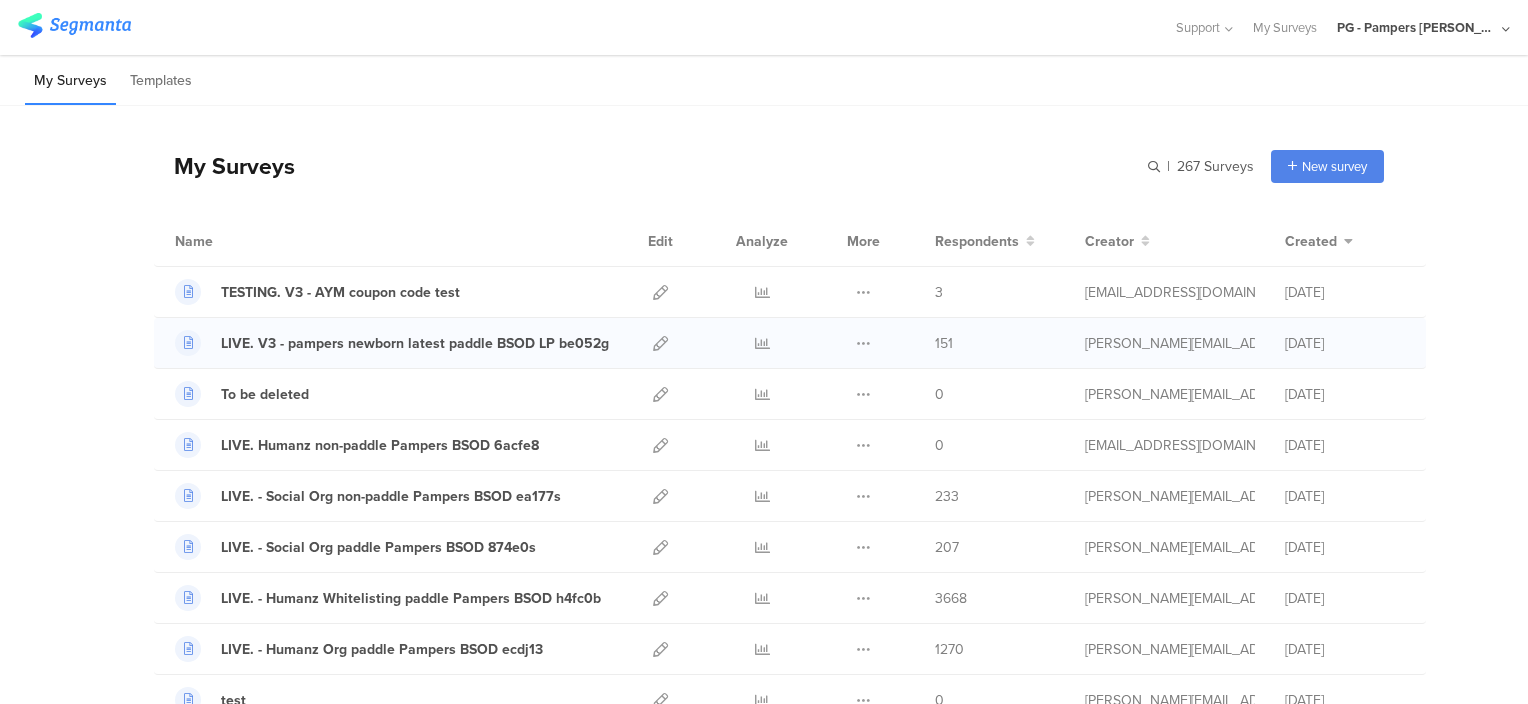 click on "LIVE. V3 - pampers newborn latest paddle BSOD LP be052g
Duplicate
151" at bounding box center [790, 343] 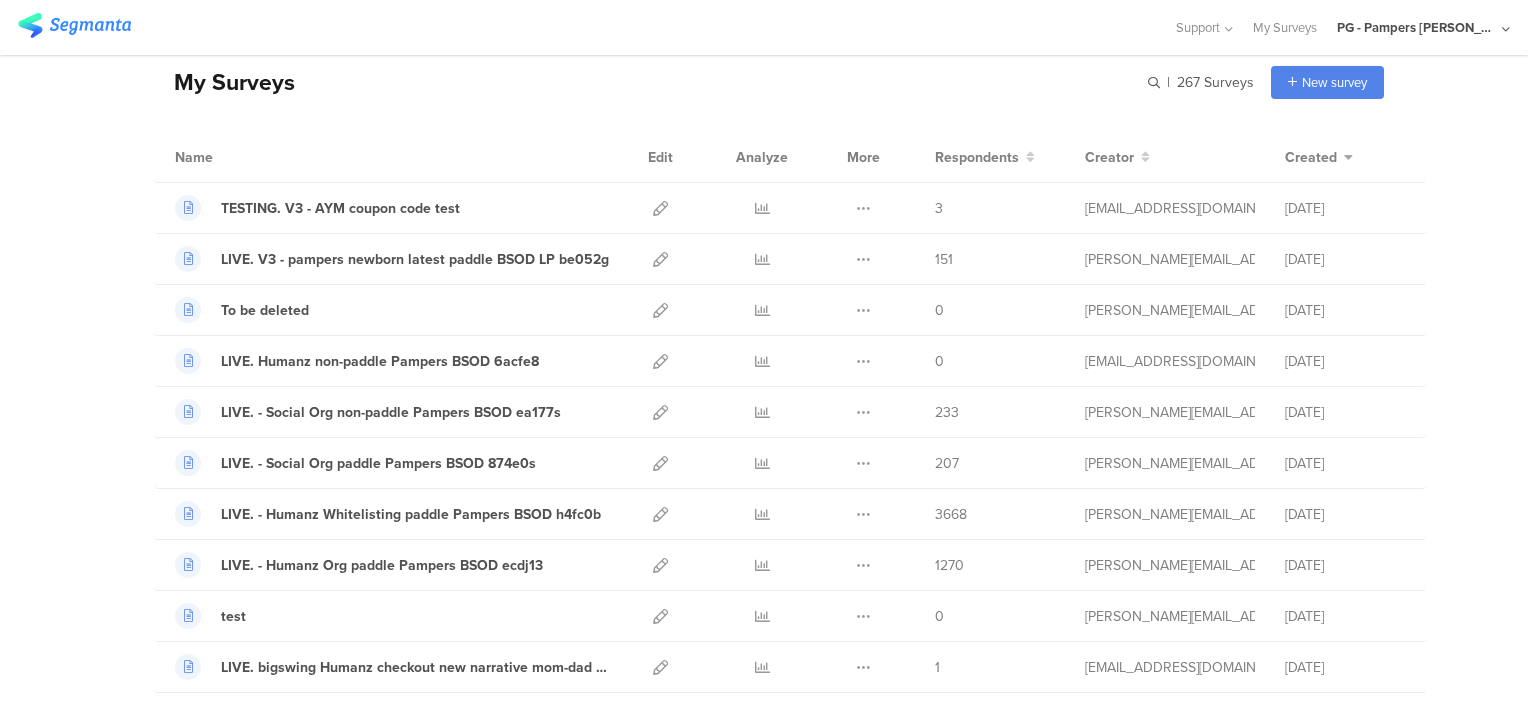 scroll, scrollTop: 0, scrollLeft: 0, axis: both 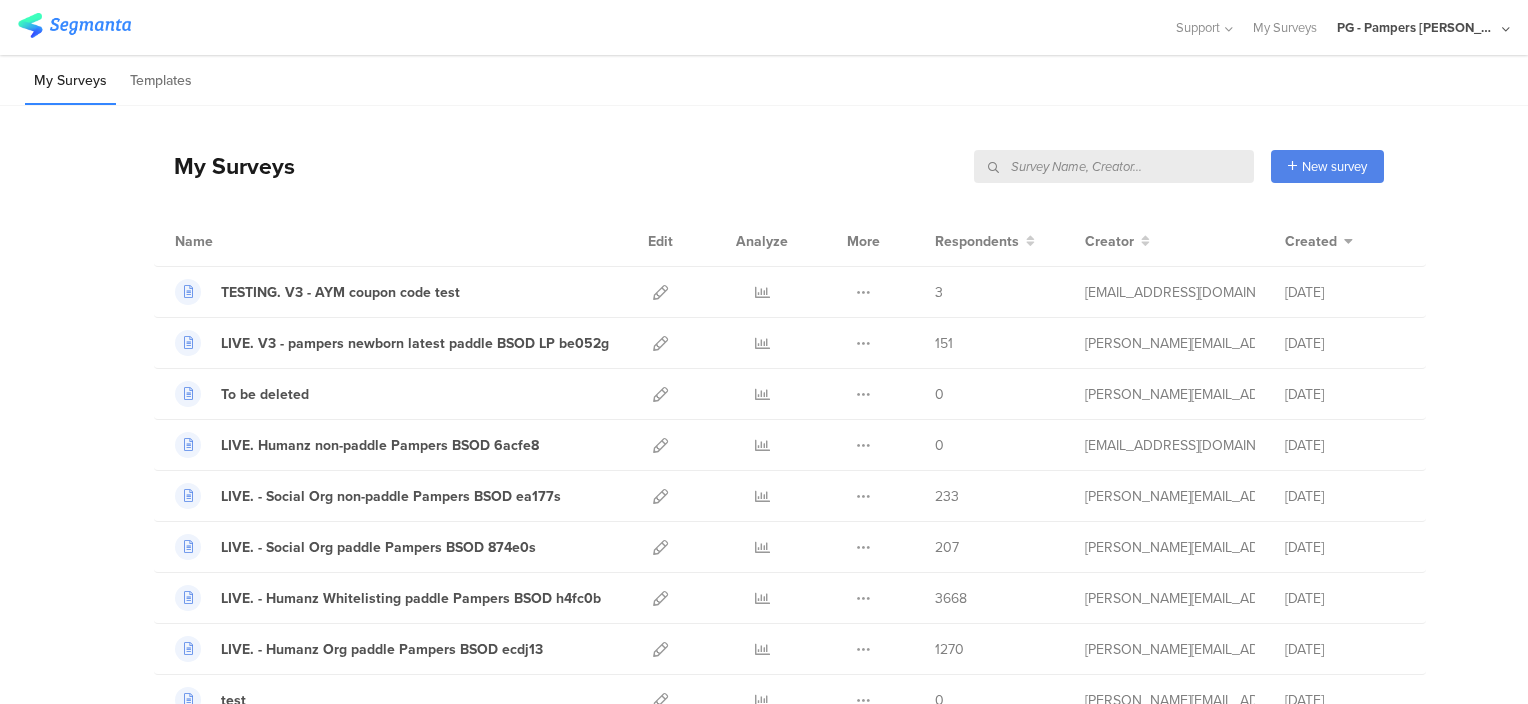 click at bounding box center [1114, 166] 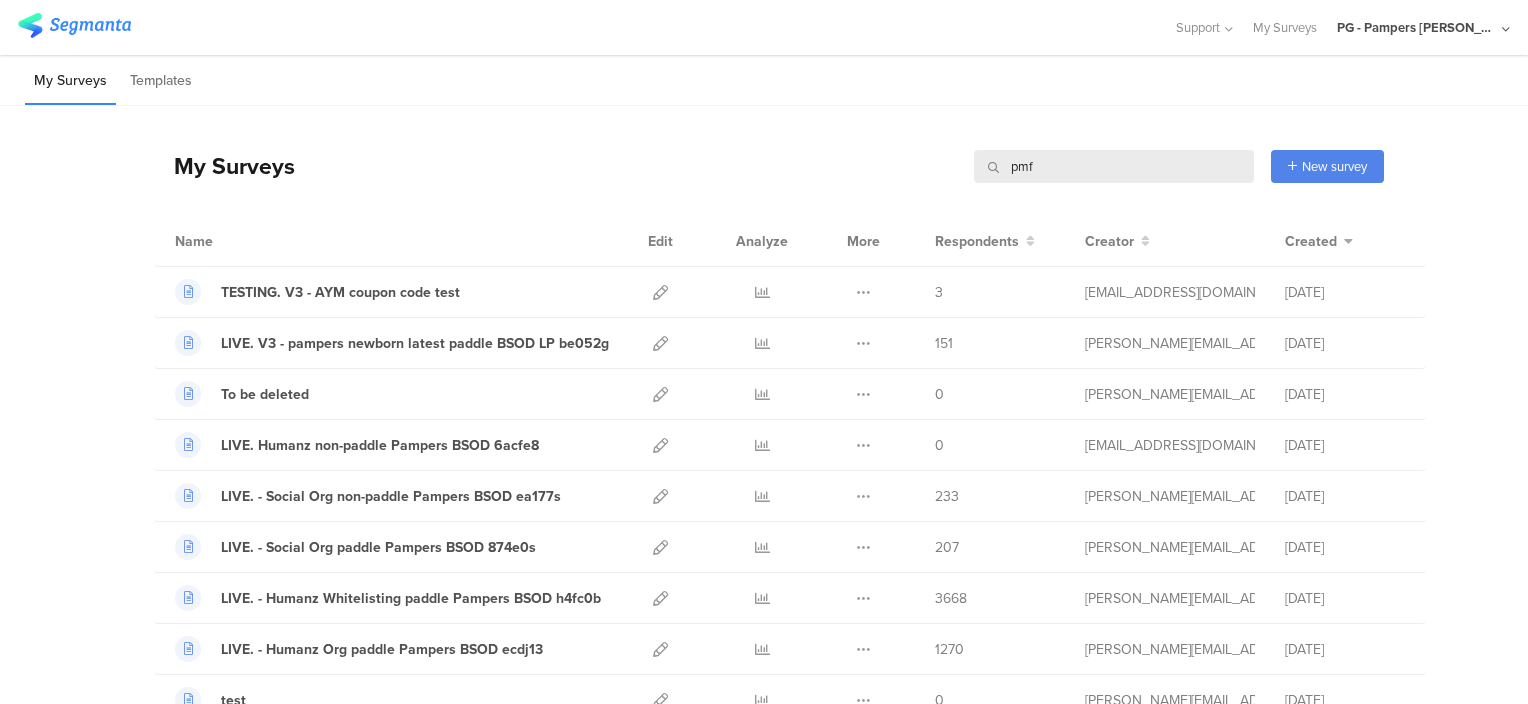 type on "pmf" 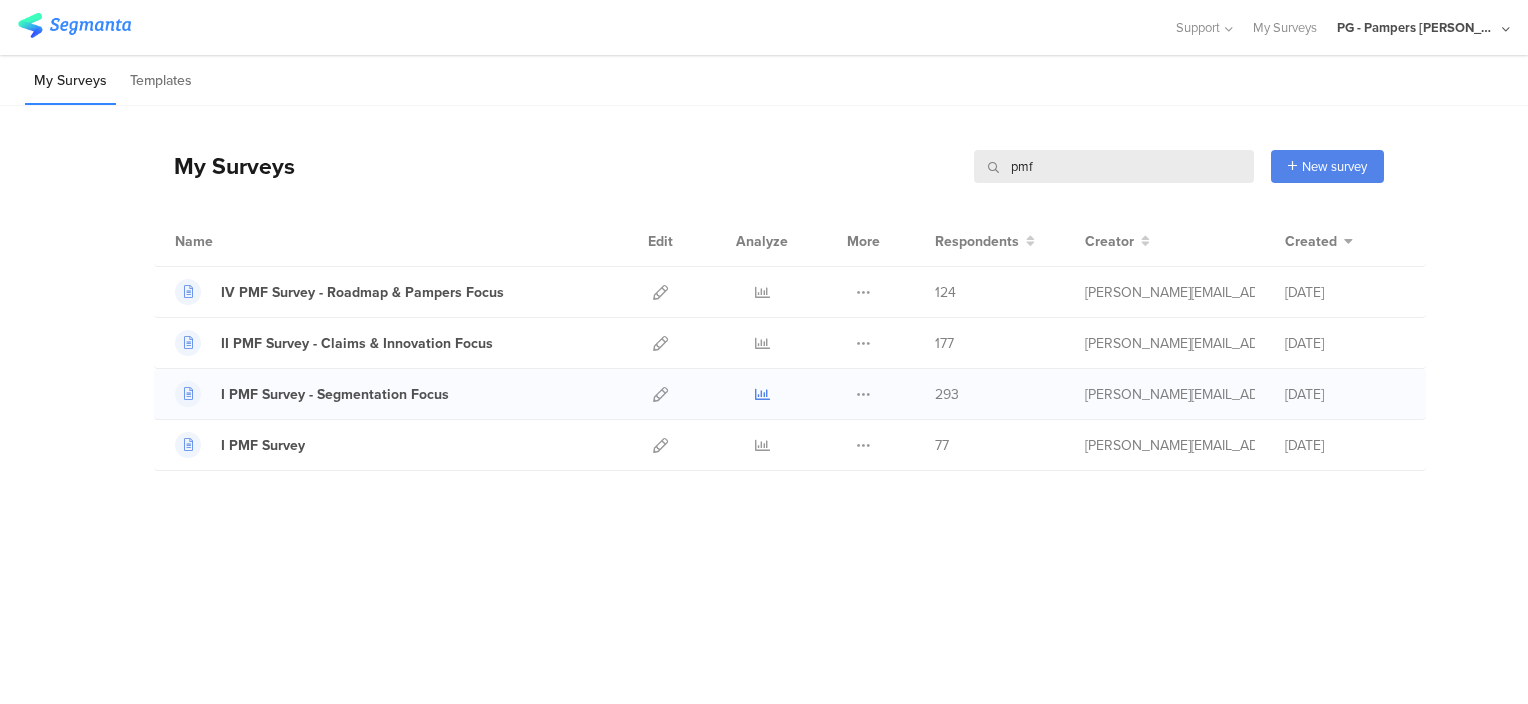 click at bounding box center (762, 394) 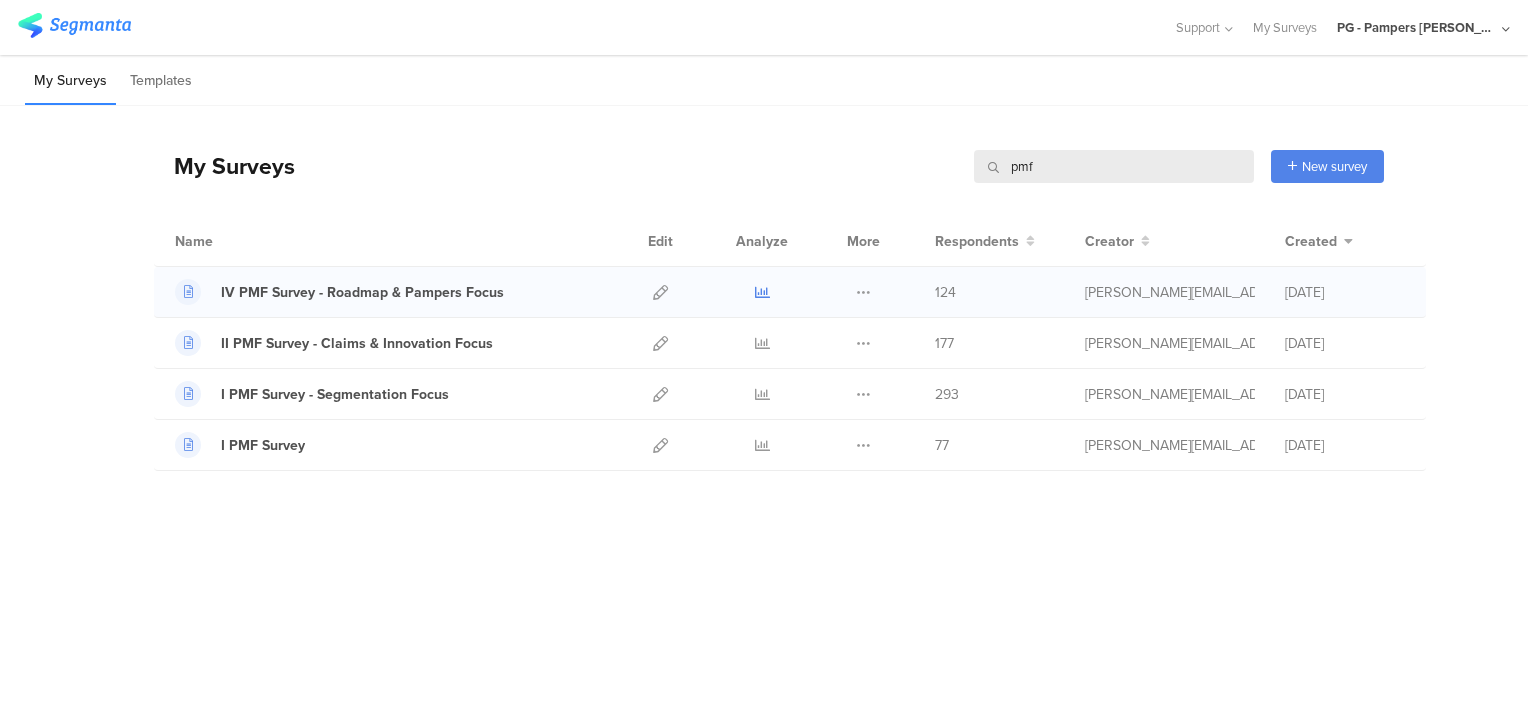 click at bounding box center [762, 292] 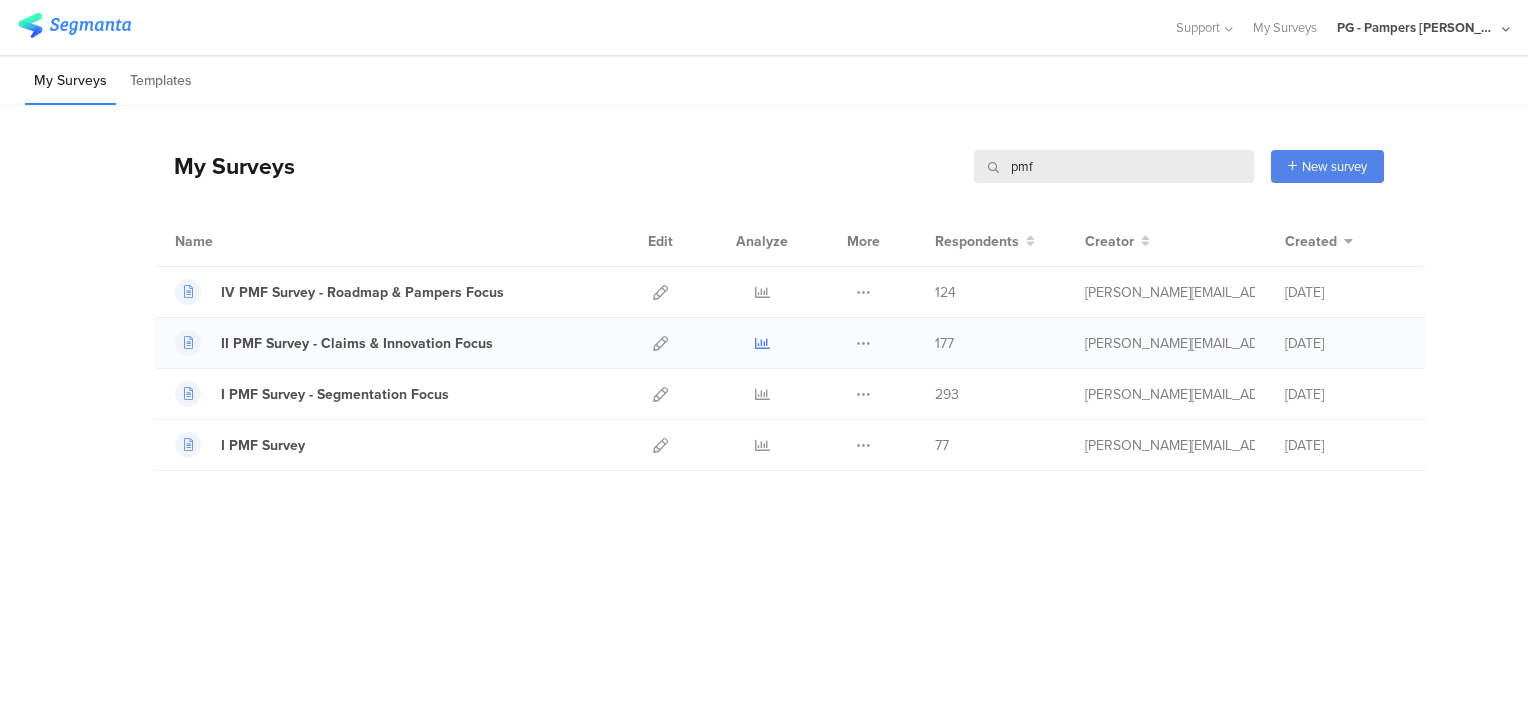 click at bounding box center (762, 343) 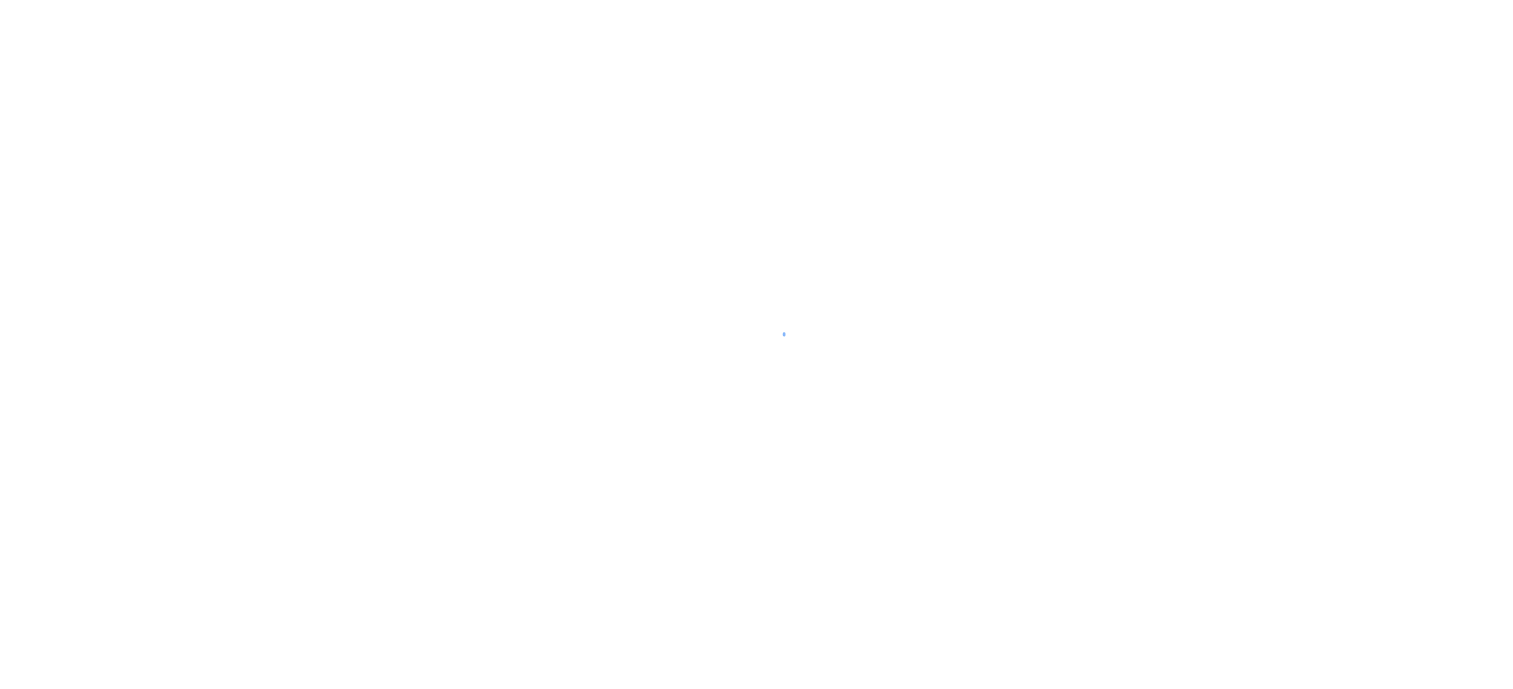 scroll, scrollTop: 0, scrollLeft: 0, axis: both 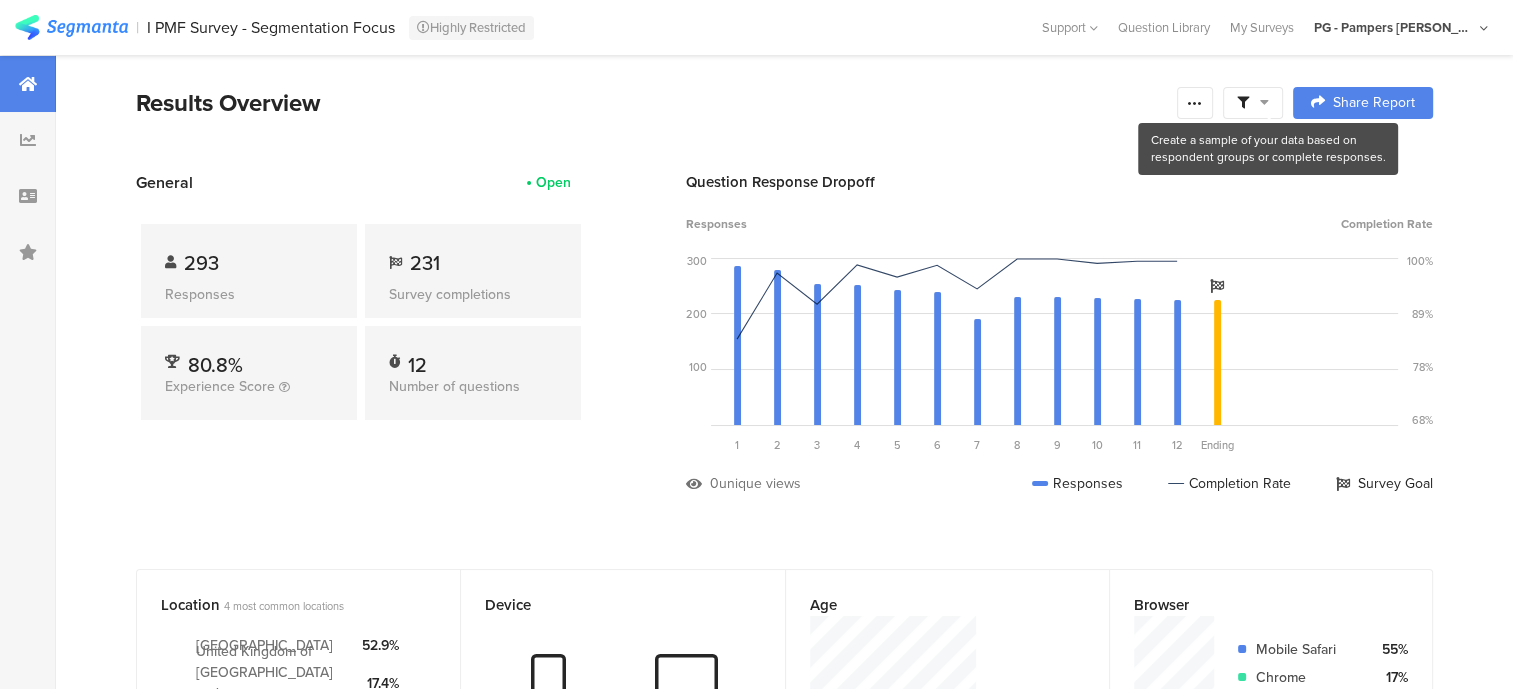 click at bounding box center [1253, 103] 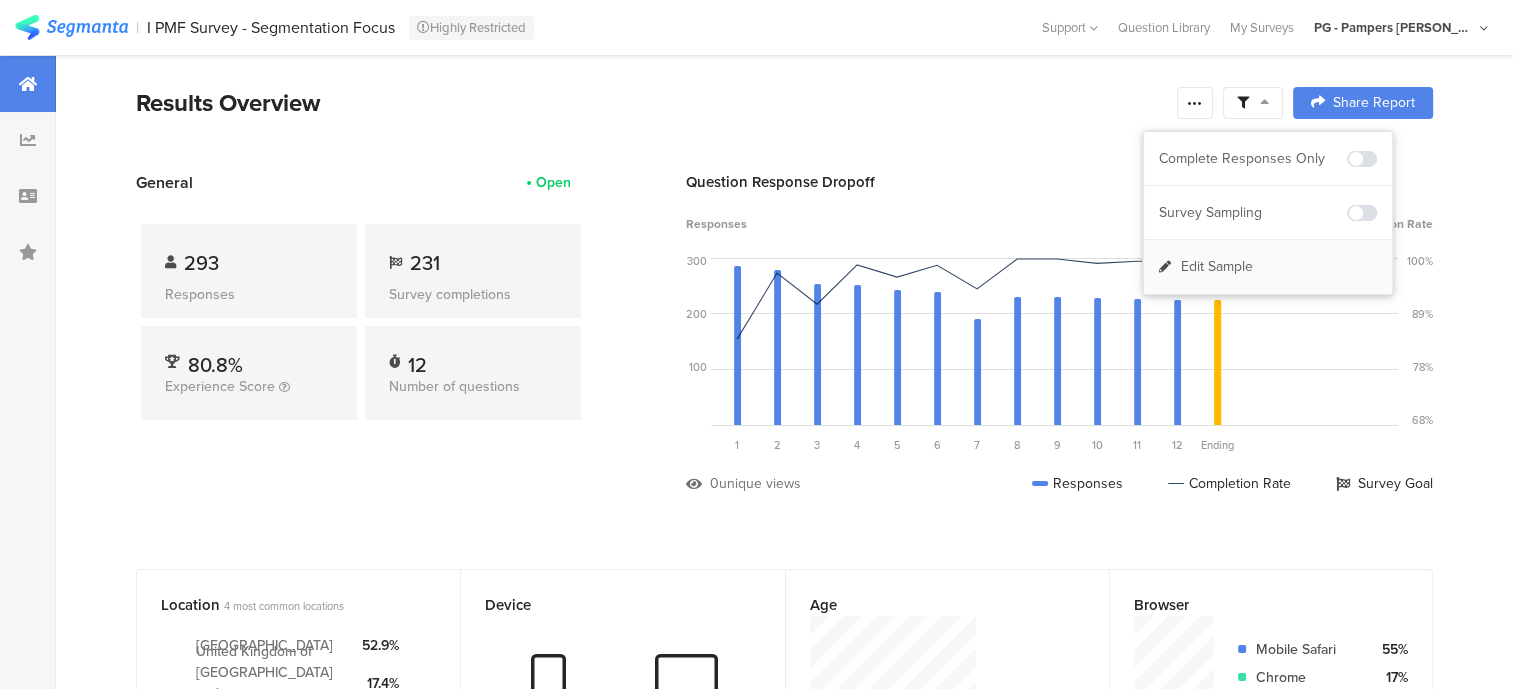 click on "Edit Sample" at bounding box center [1268, 267] 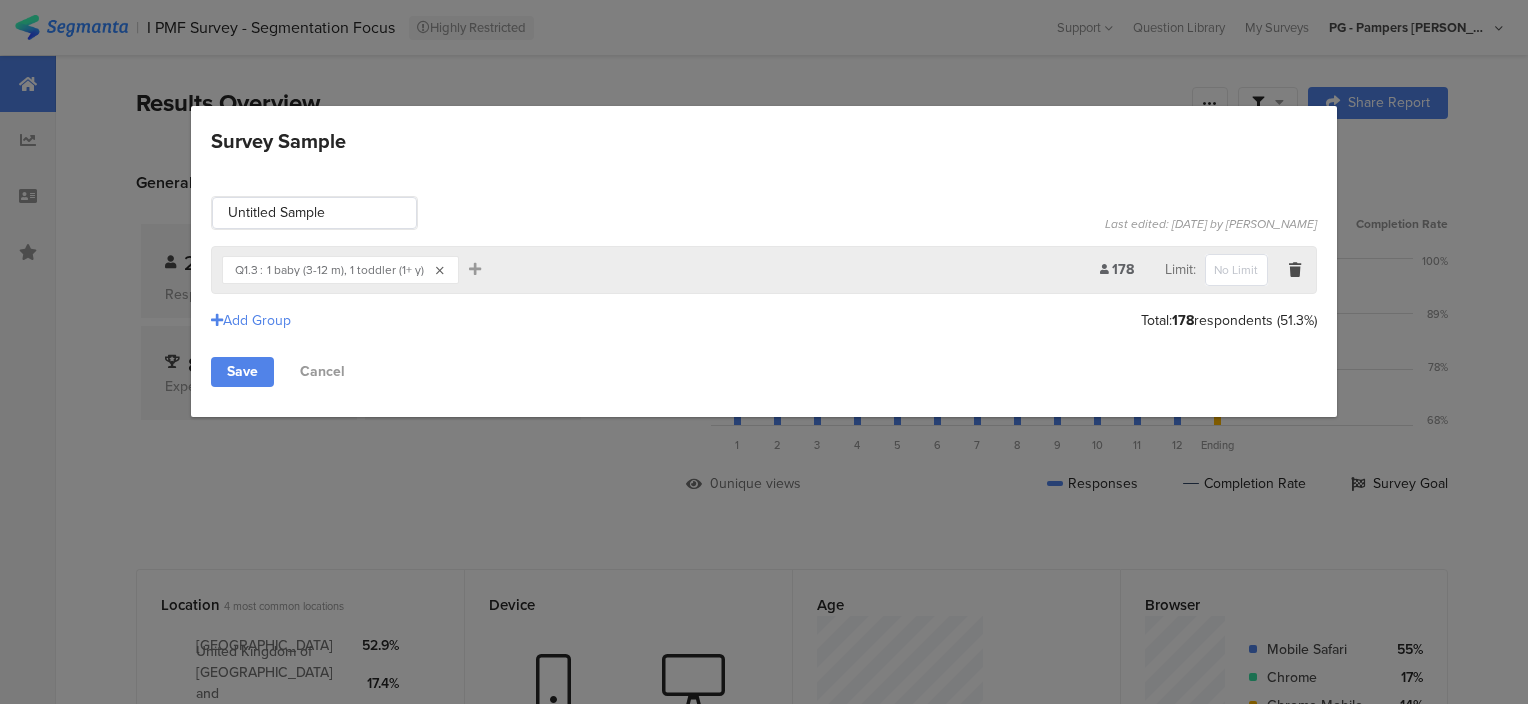 click at bounding box center (440, 271) 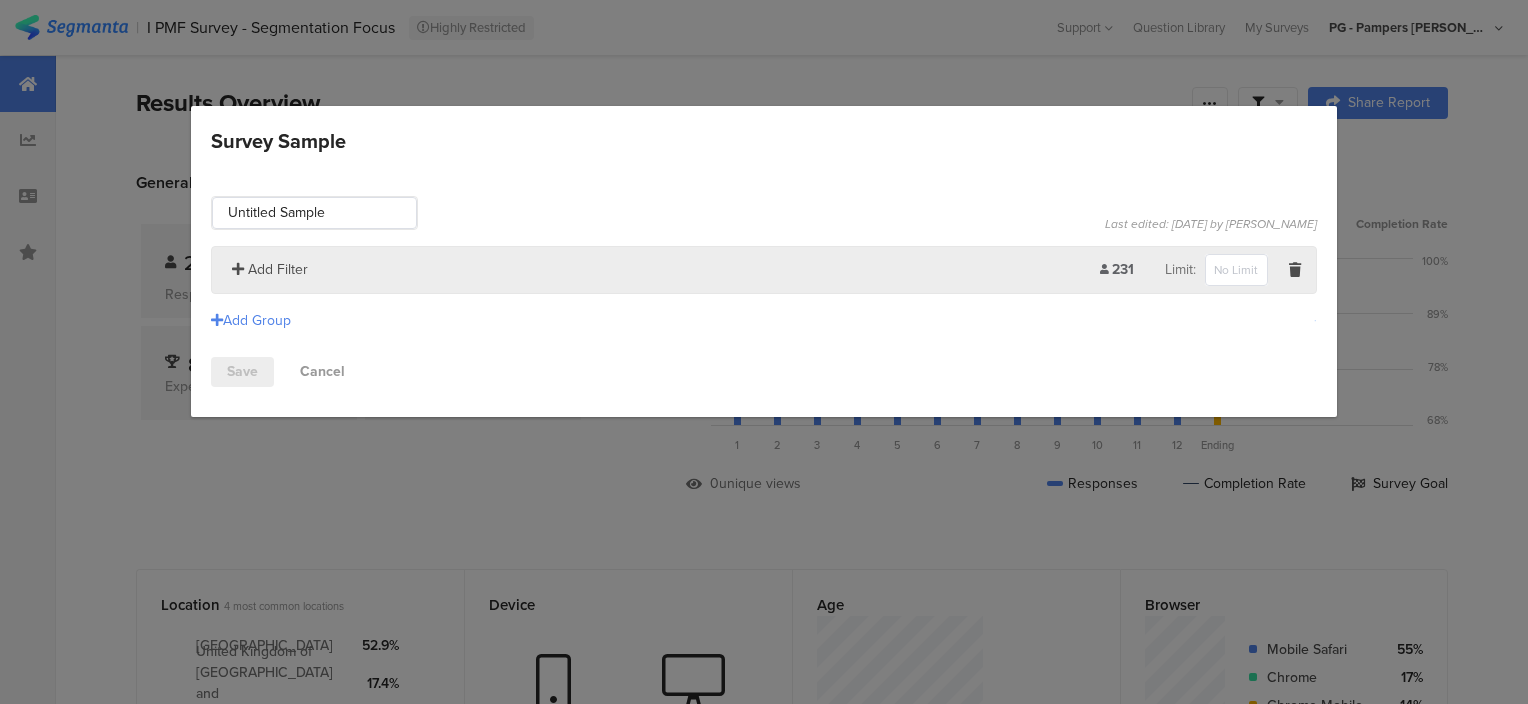 click on "Add Filter" at bounding box center [278, 269] 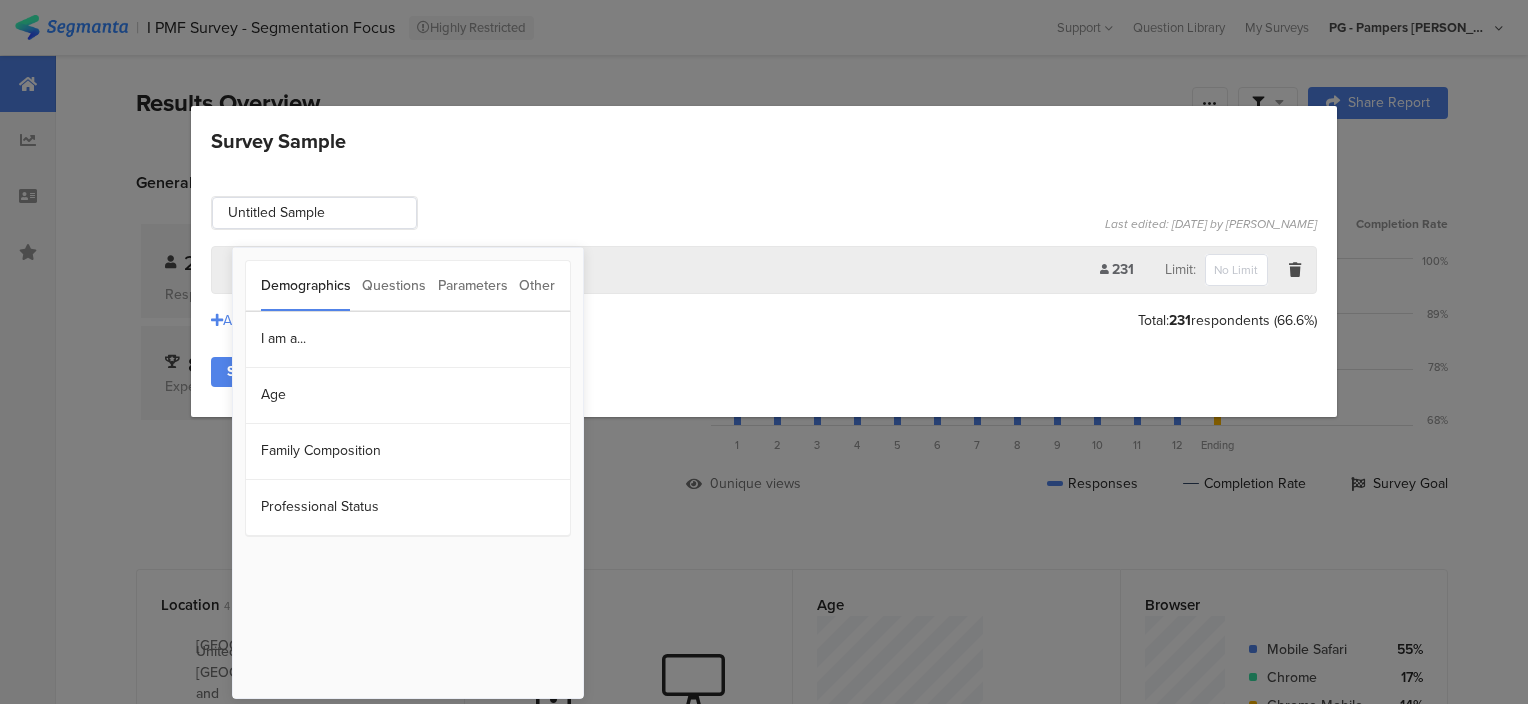 click on "Parameters" at bounding box center (473, 286) 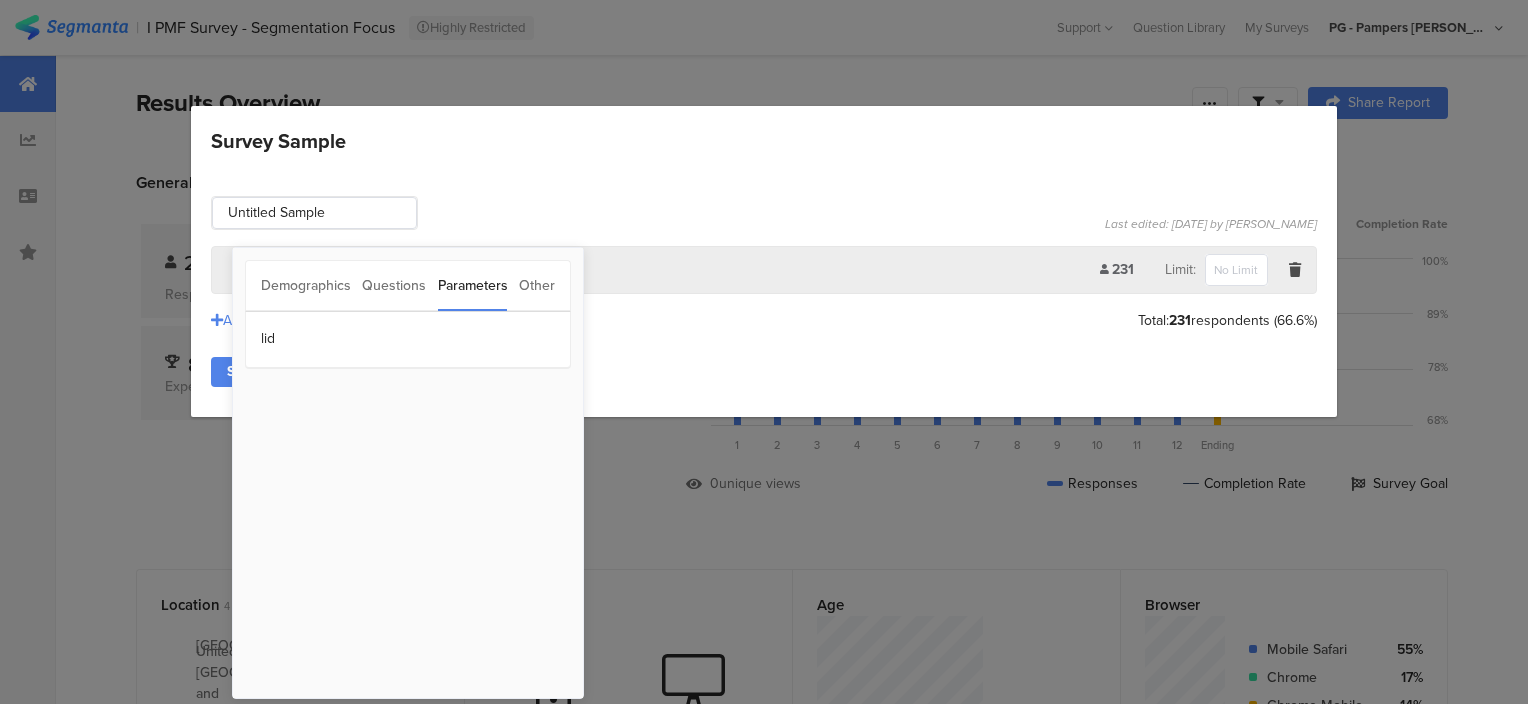 click on "Questions" at bounding box center [394, 286] 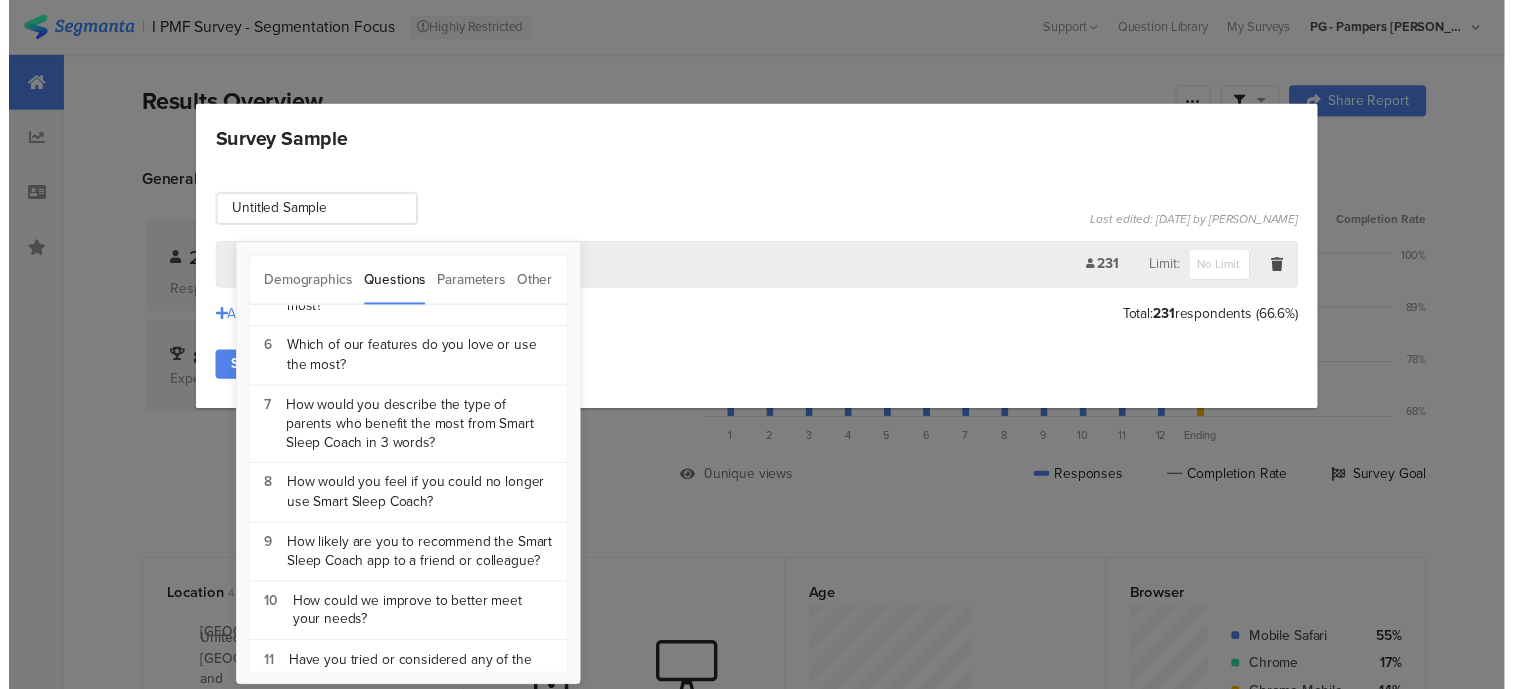 scroll, scrollTop: 200, scrollLeft: 0, axis: vertical 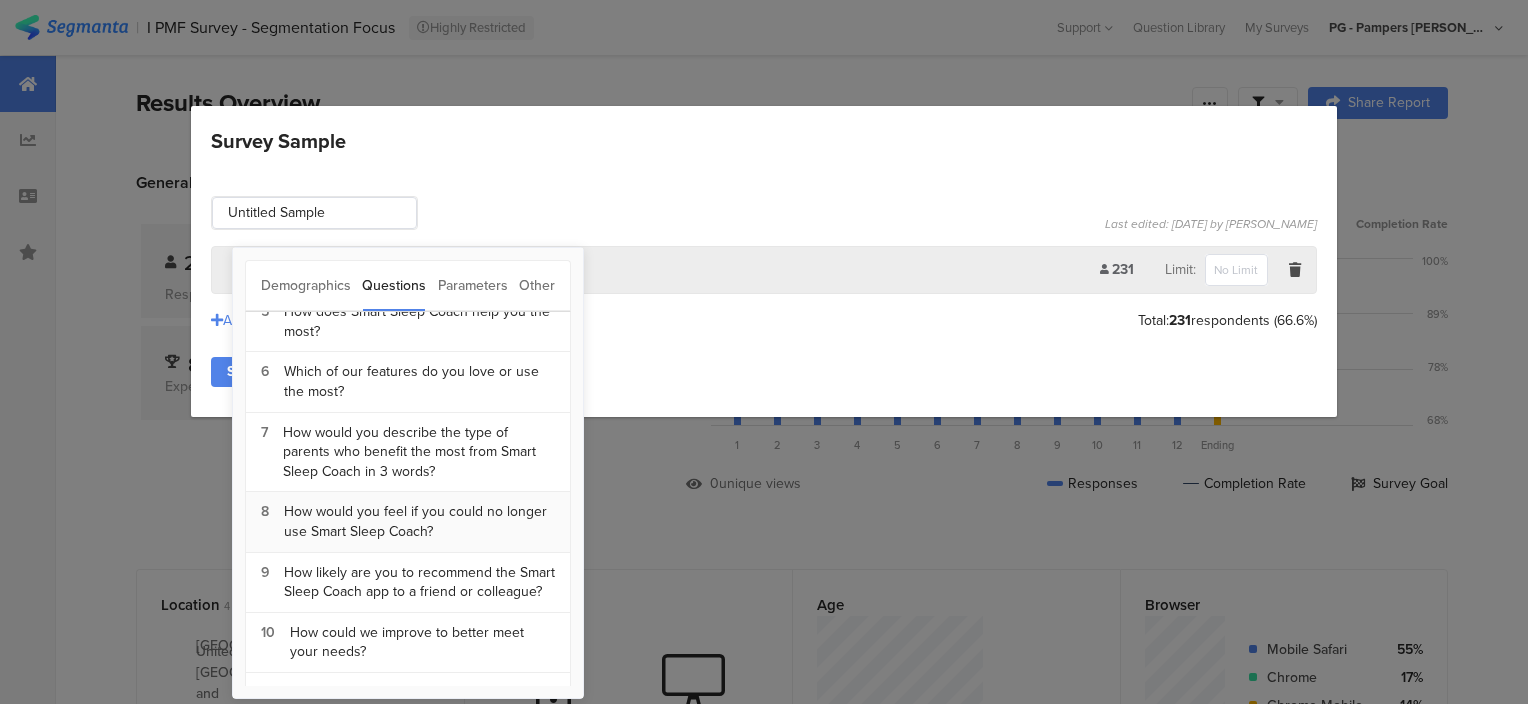 click on "How would you feel if you could no longer use Smart Sleep Coach?" at bounding box center [419, 521] 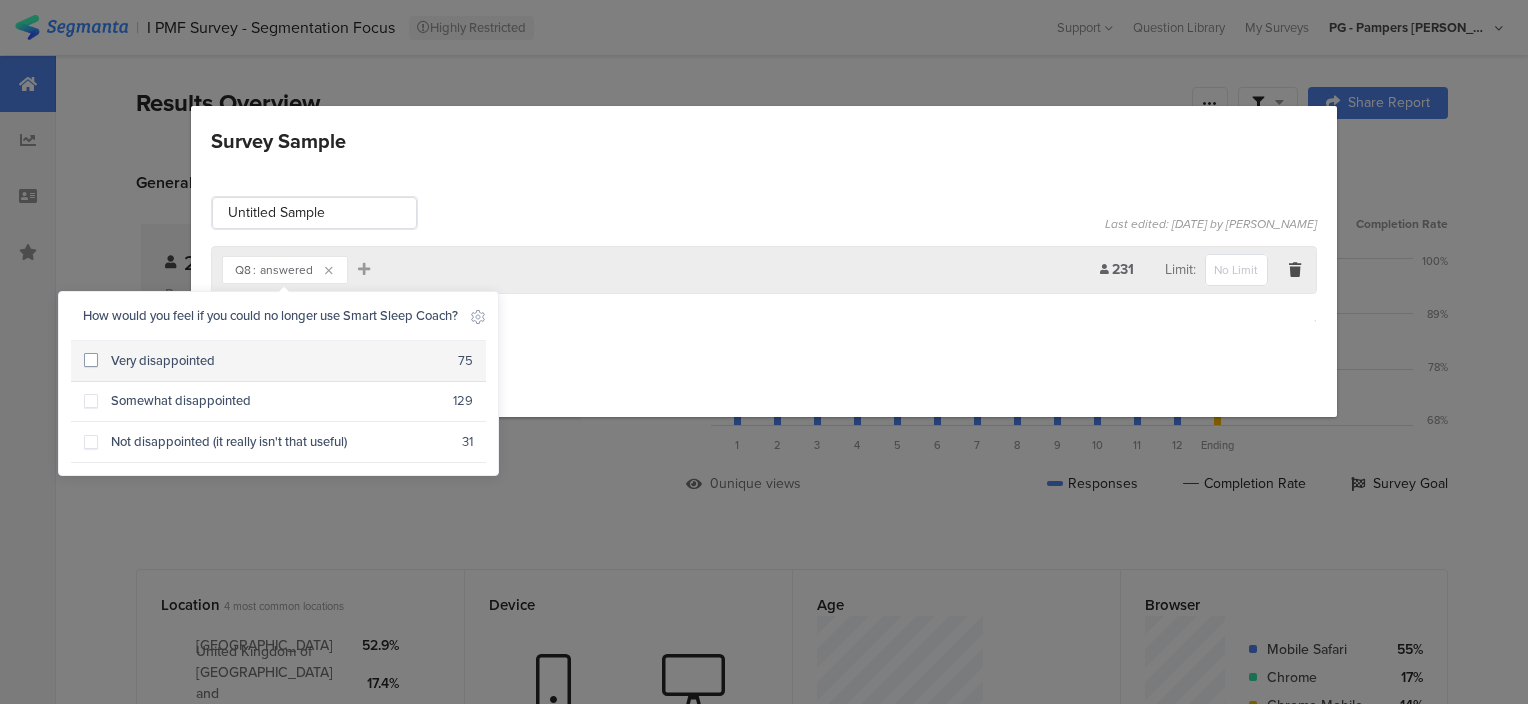 click on "Very disappointed" at bounding box center [278, 361] 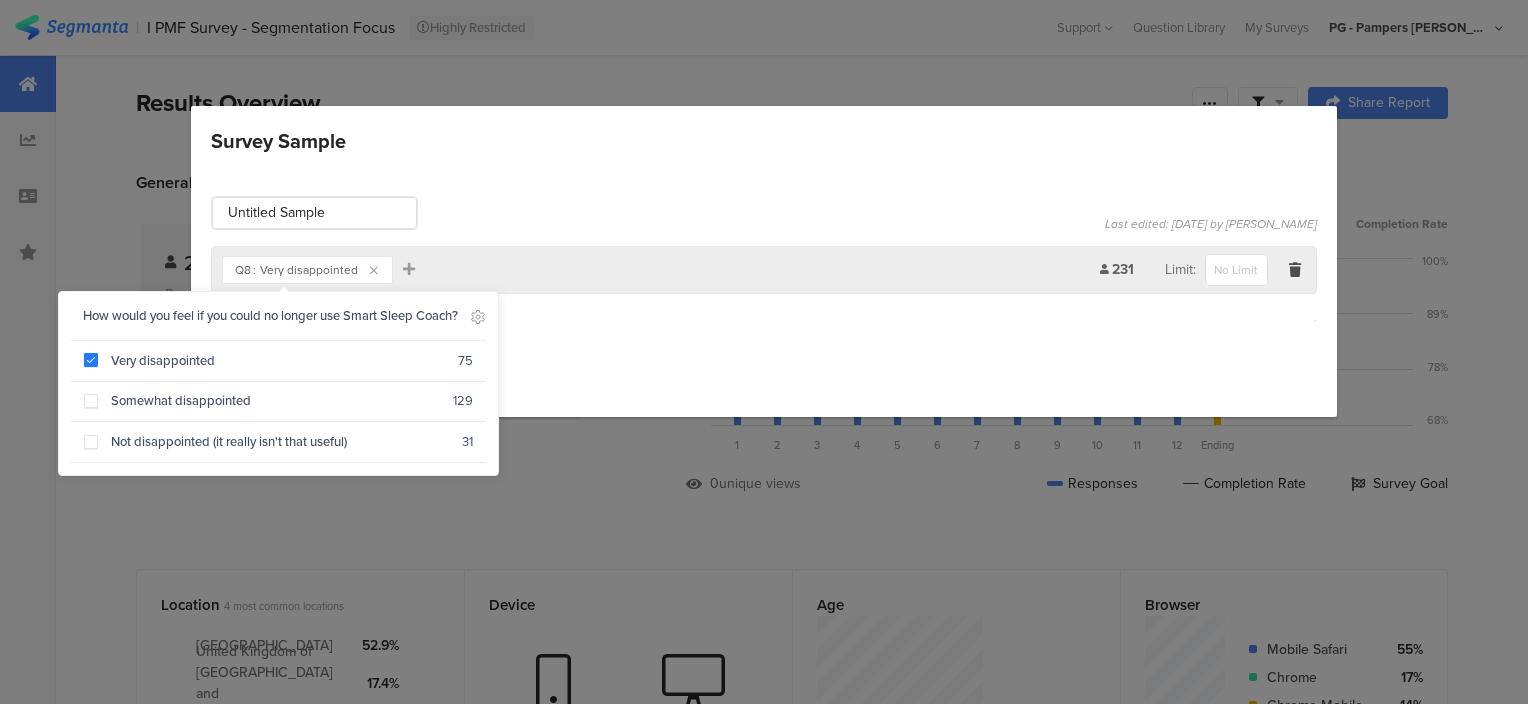 click on "Untitled Sample
Last edited: Jun 22, 2025 by Sara Aguiar
Q8
:   Very disappointed         Add Filter    231
Limit:
Add Group
Save   Cancel" at bounding box center (764, 291) 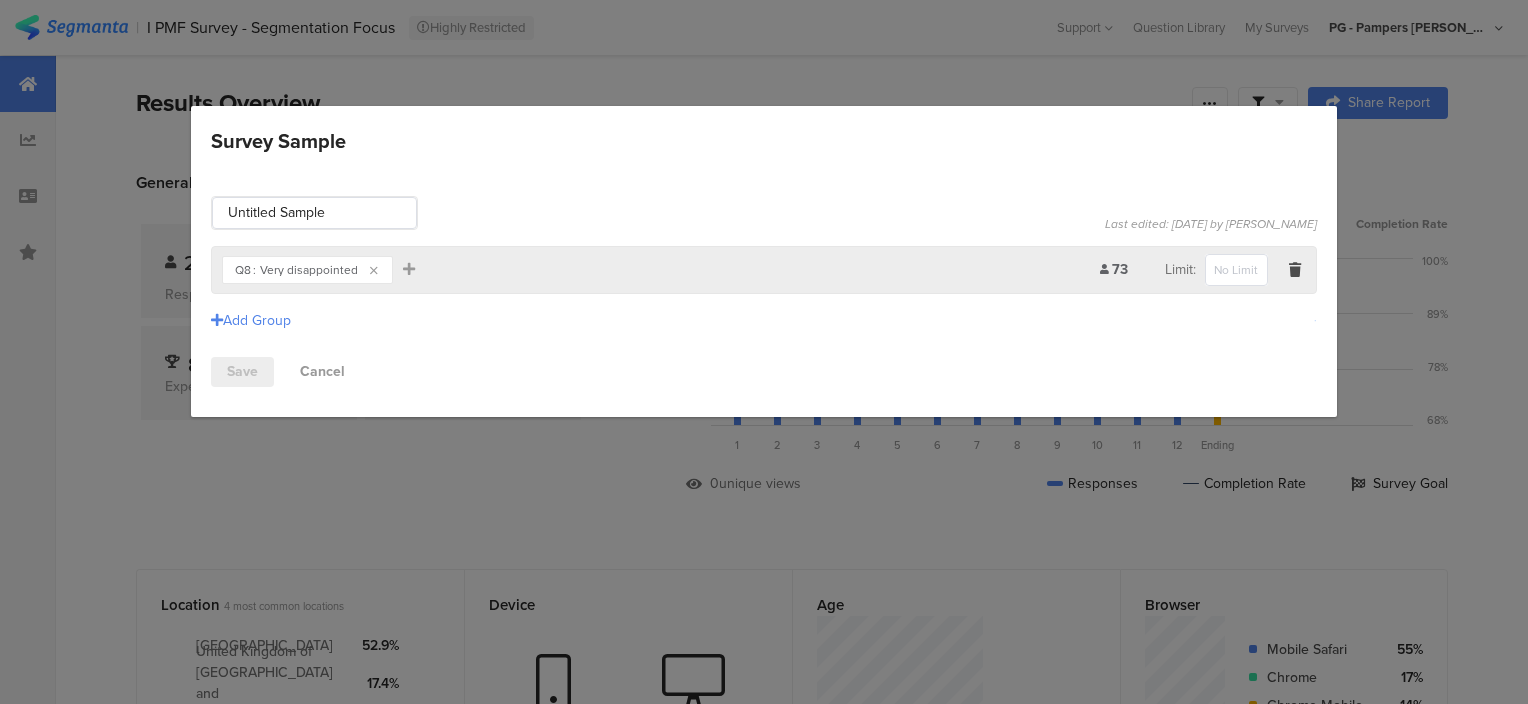 click on "Save   Cancel" at bounding box center [764, 372] 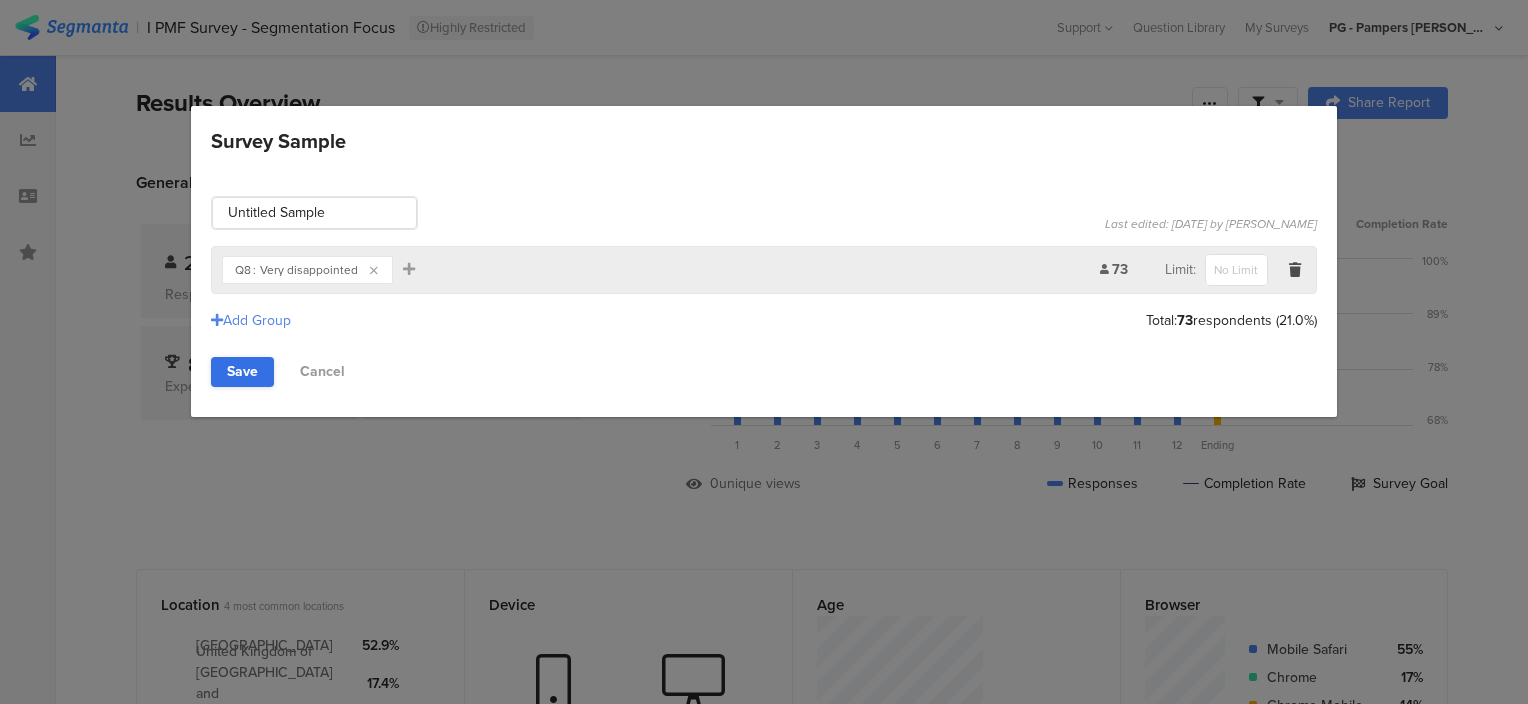 click on "Save" at bounding box center [242, 372] 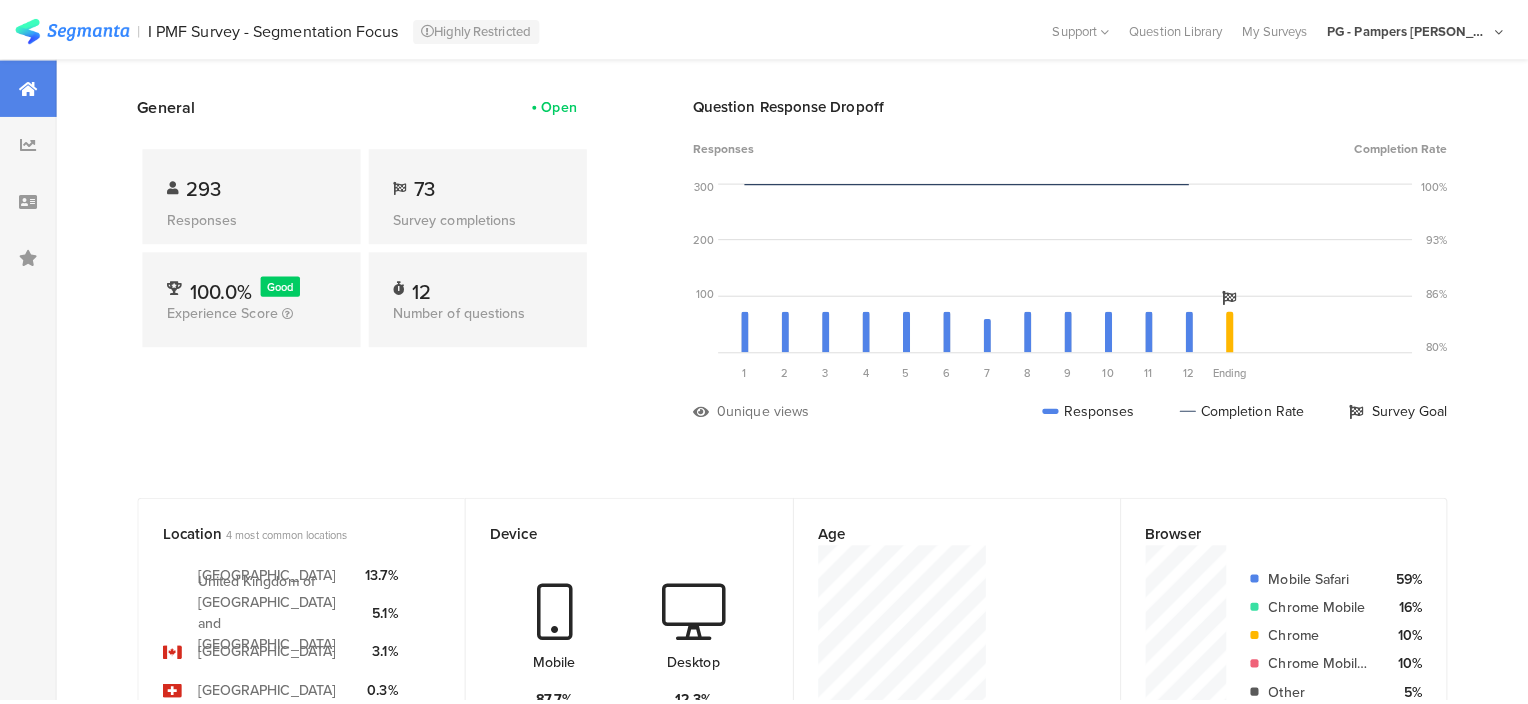 scroll, scrollTop: 0, scrollLeft: 0, axis: both 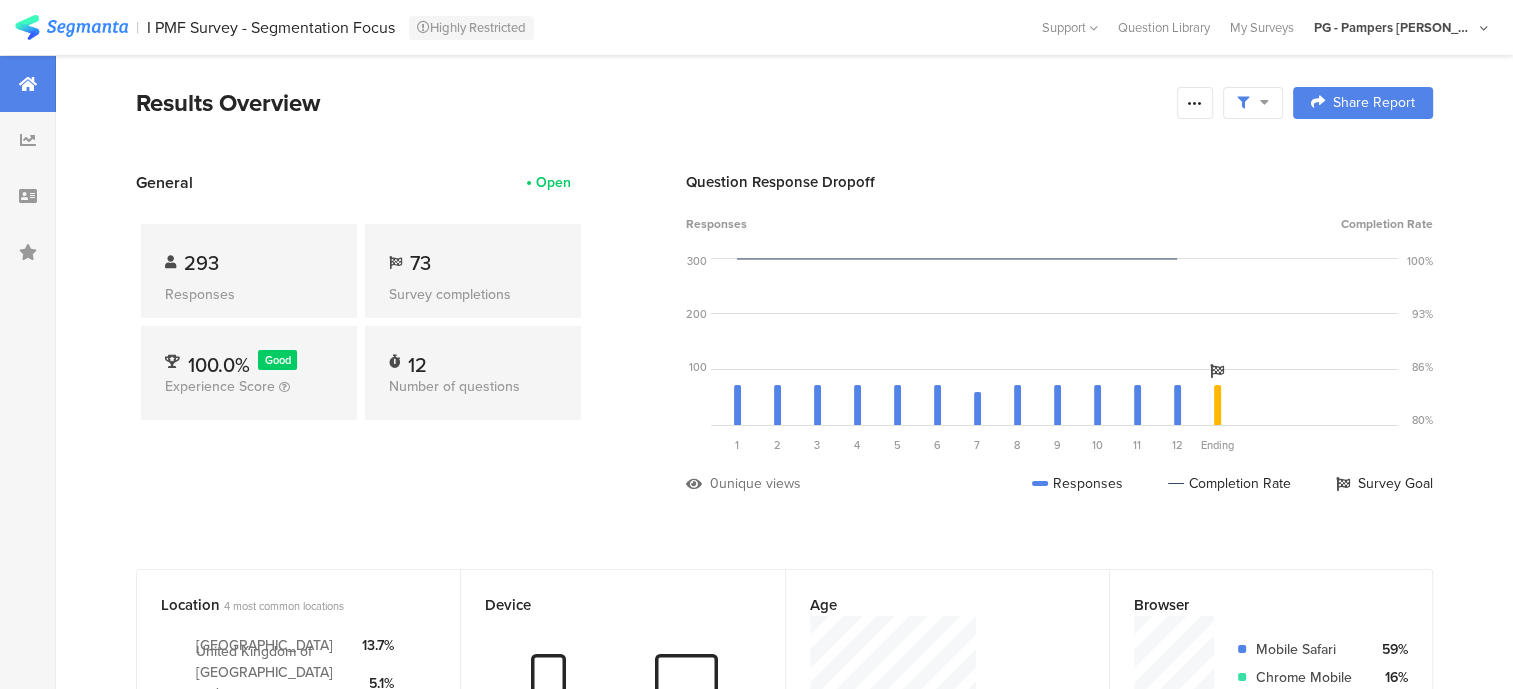 click at bounding box center (1264, 102) 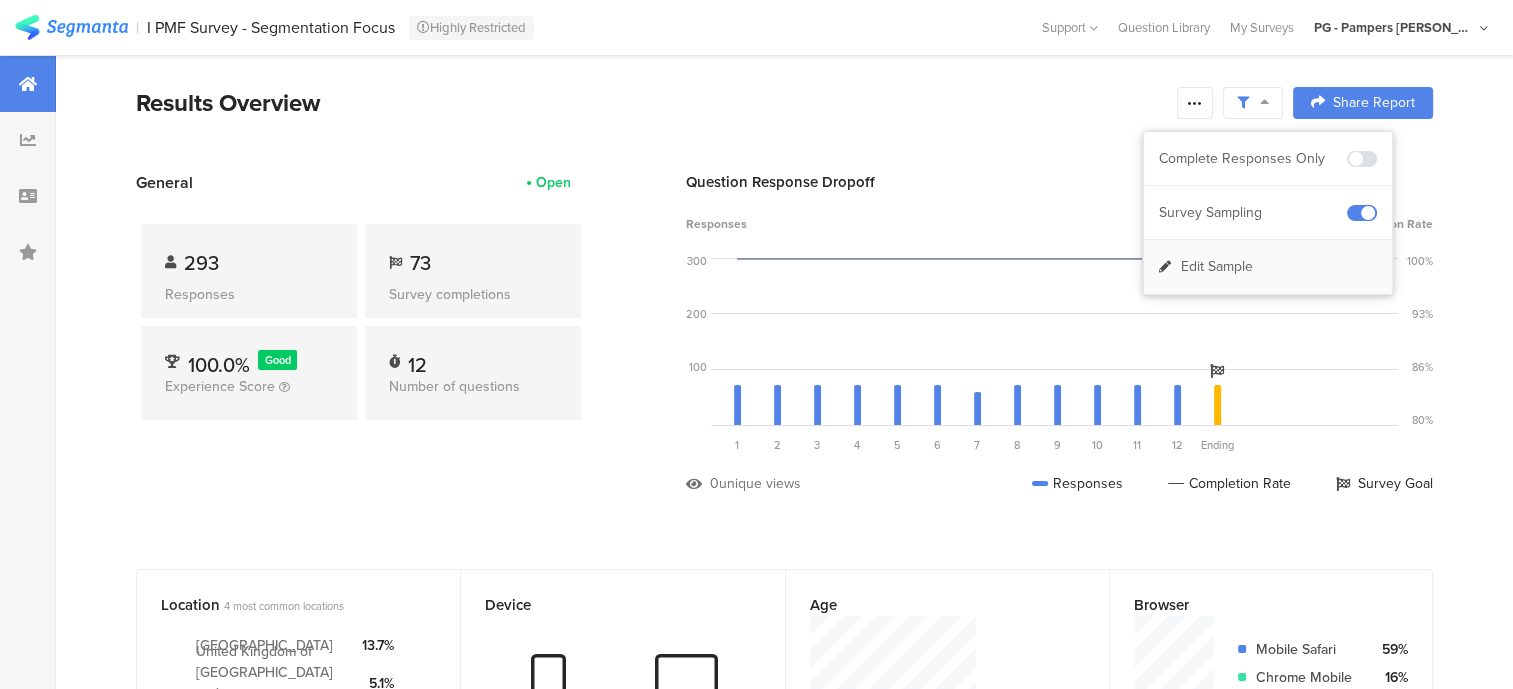 click on "Edit Sample" at bounding box center [1217, 267] 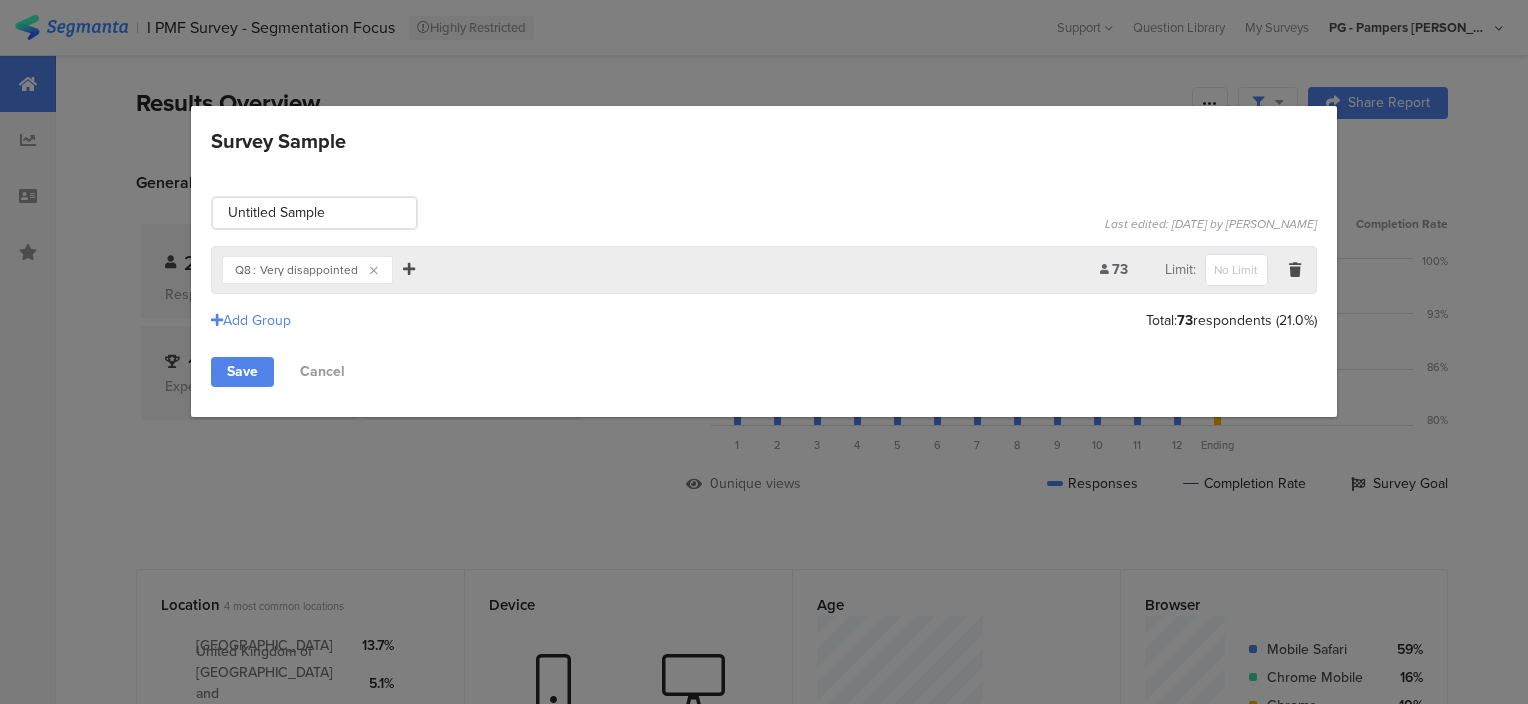 click at bounding box center (409, 269) 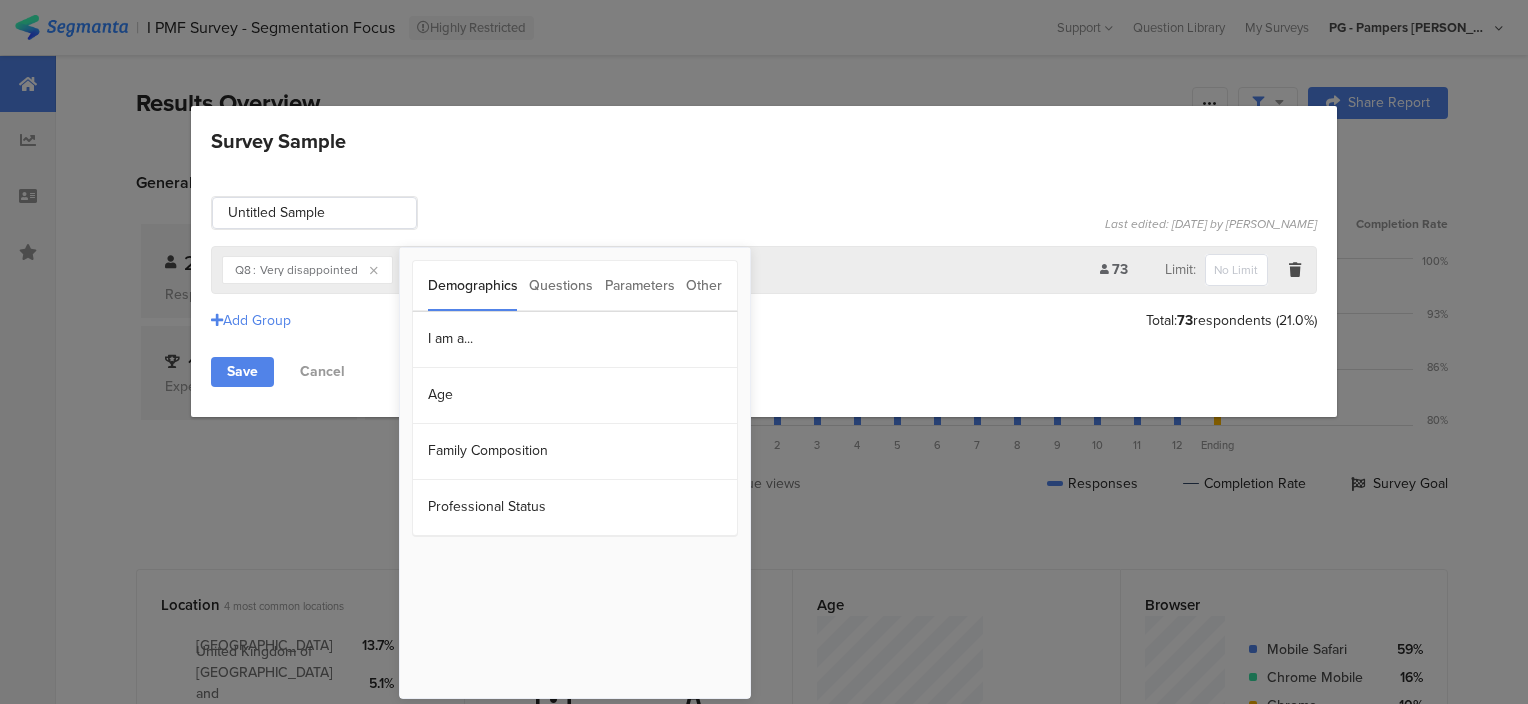click on "Very disappointed" at bounding box center [309, 270] 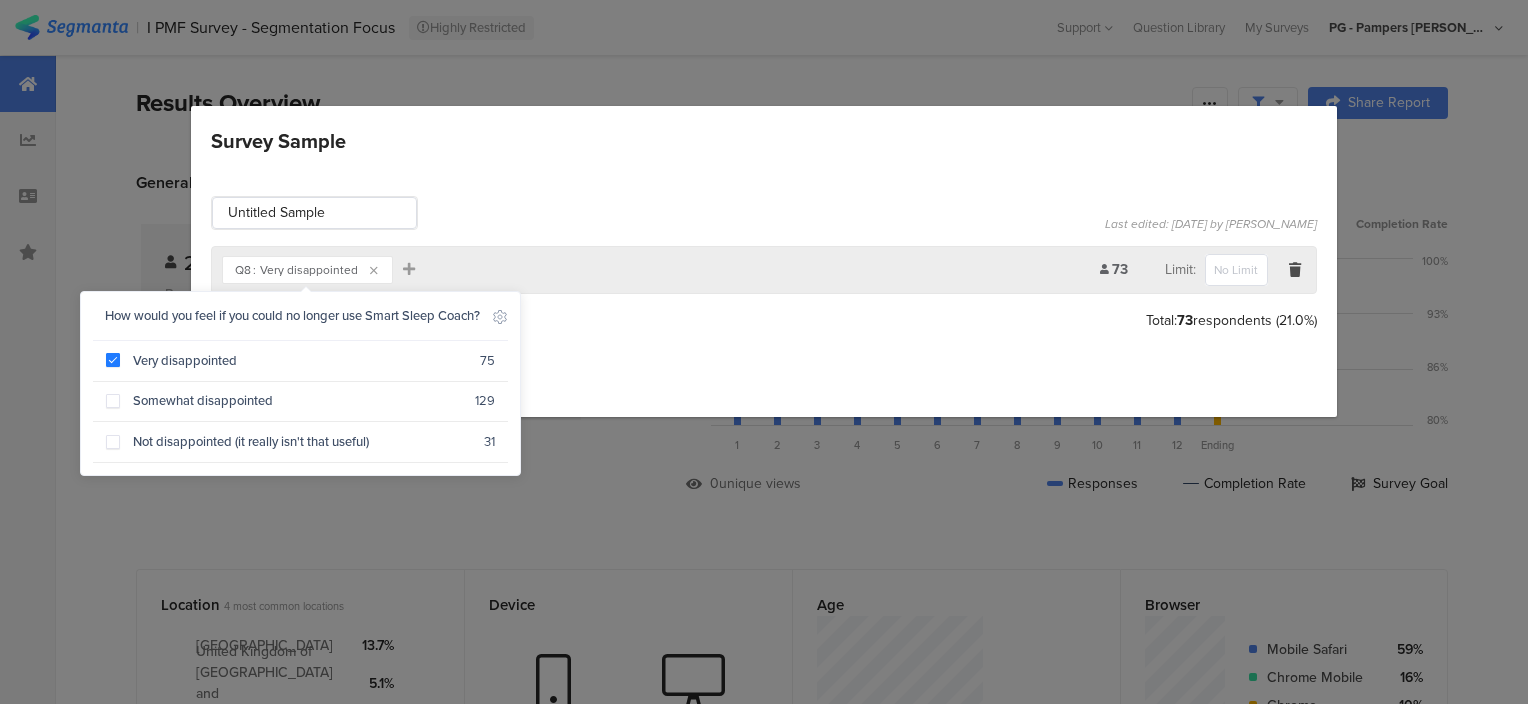 click on "Add Filter" at bounding box center [404, 269] 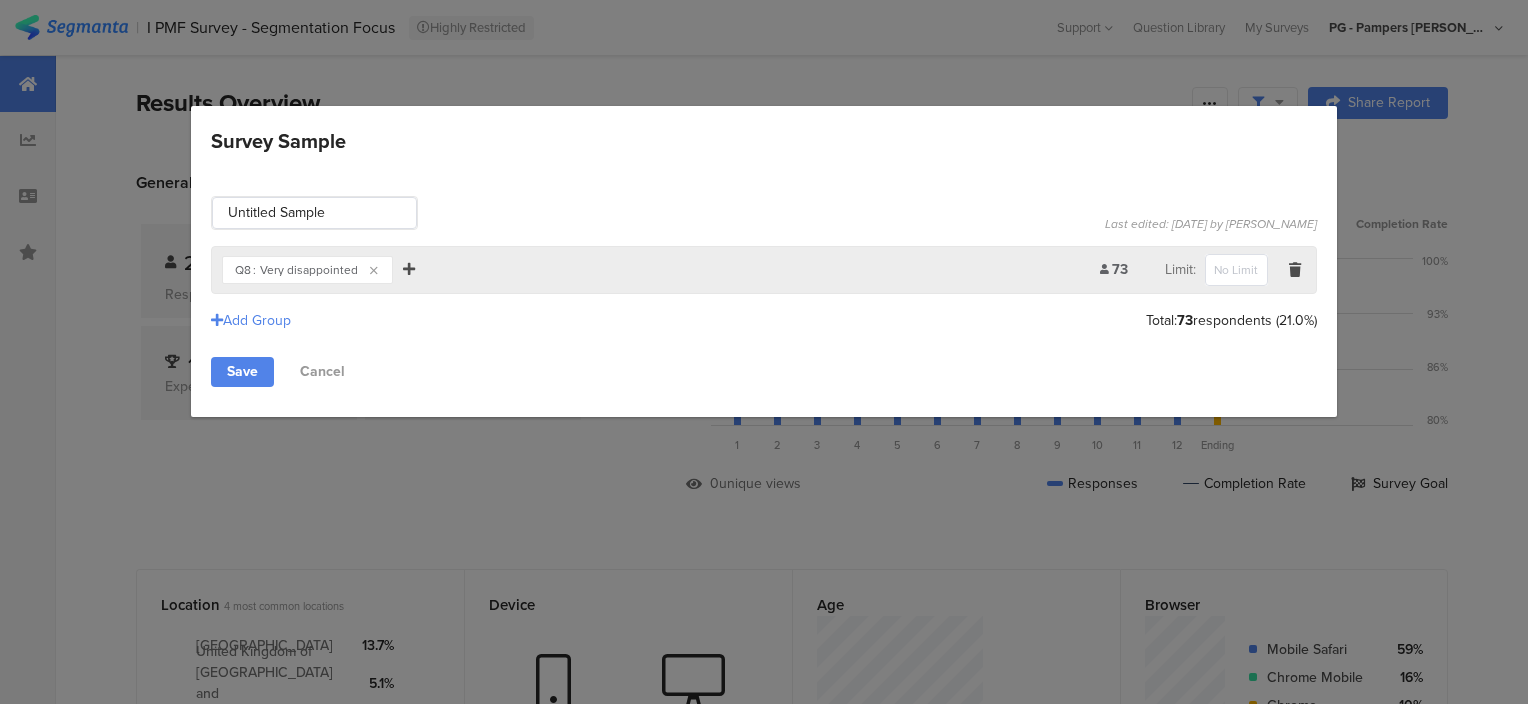 click at bounding box center (409, 269) 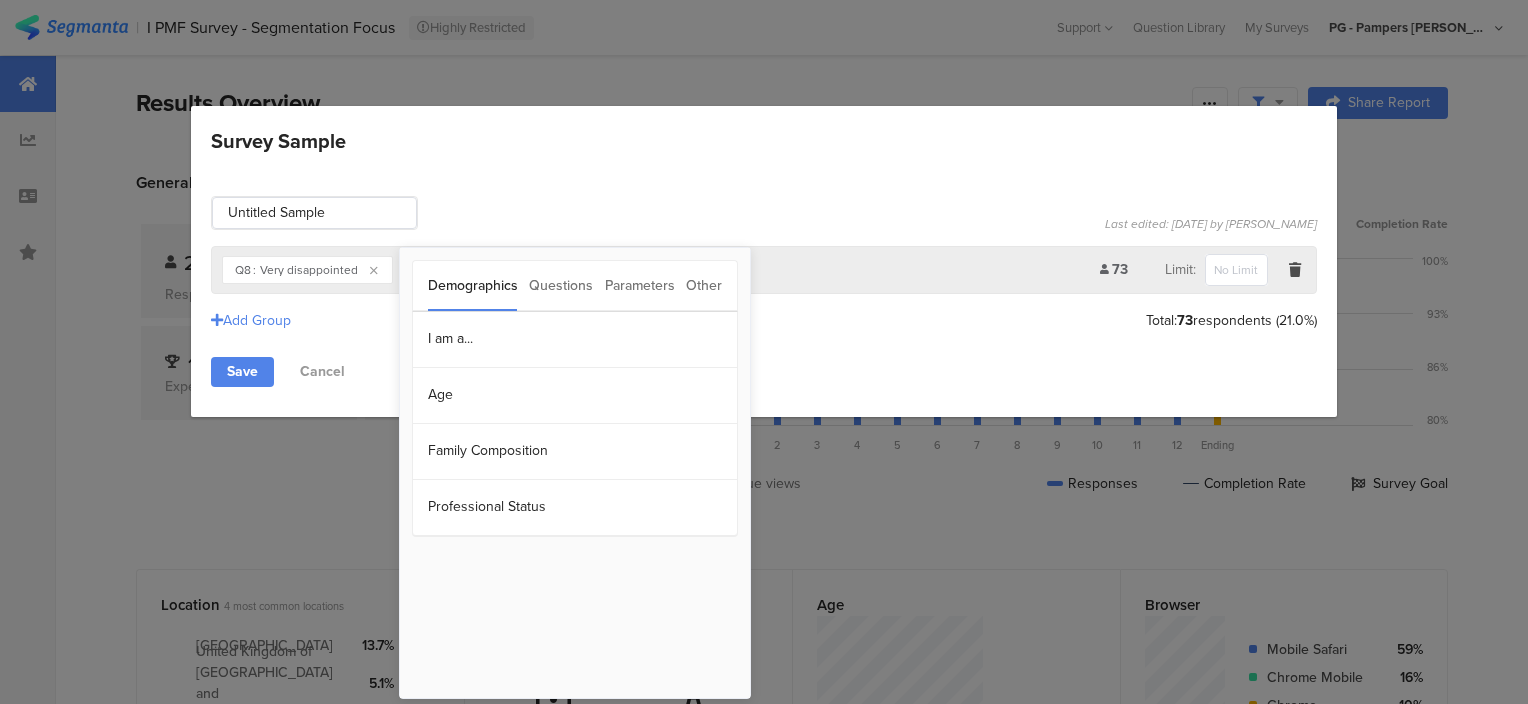 click on "Questions" at bounding box center [561, 286] 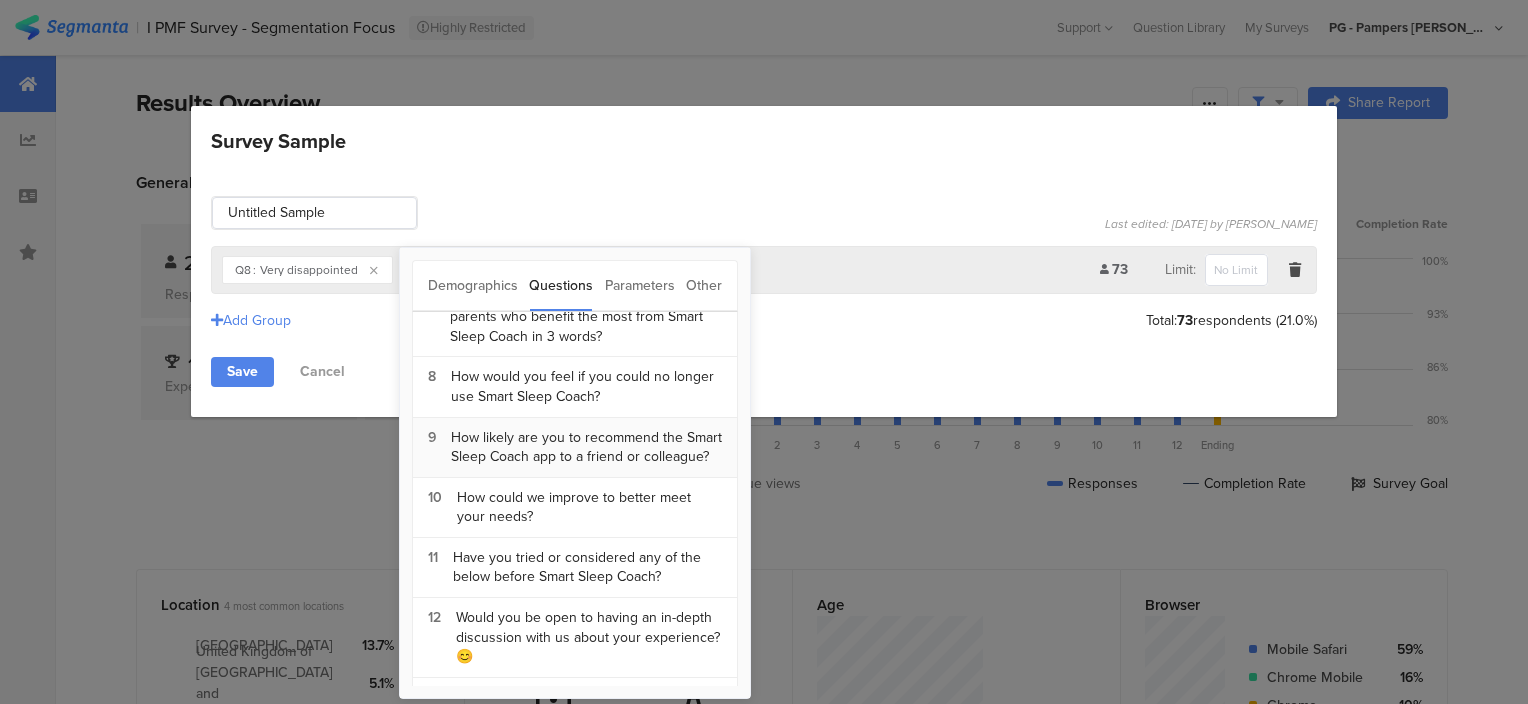 scroll, scrollTop: 300, scrollLeft: 0, axis: vertical 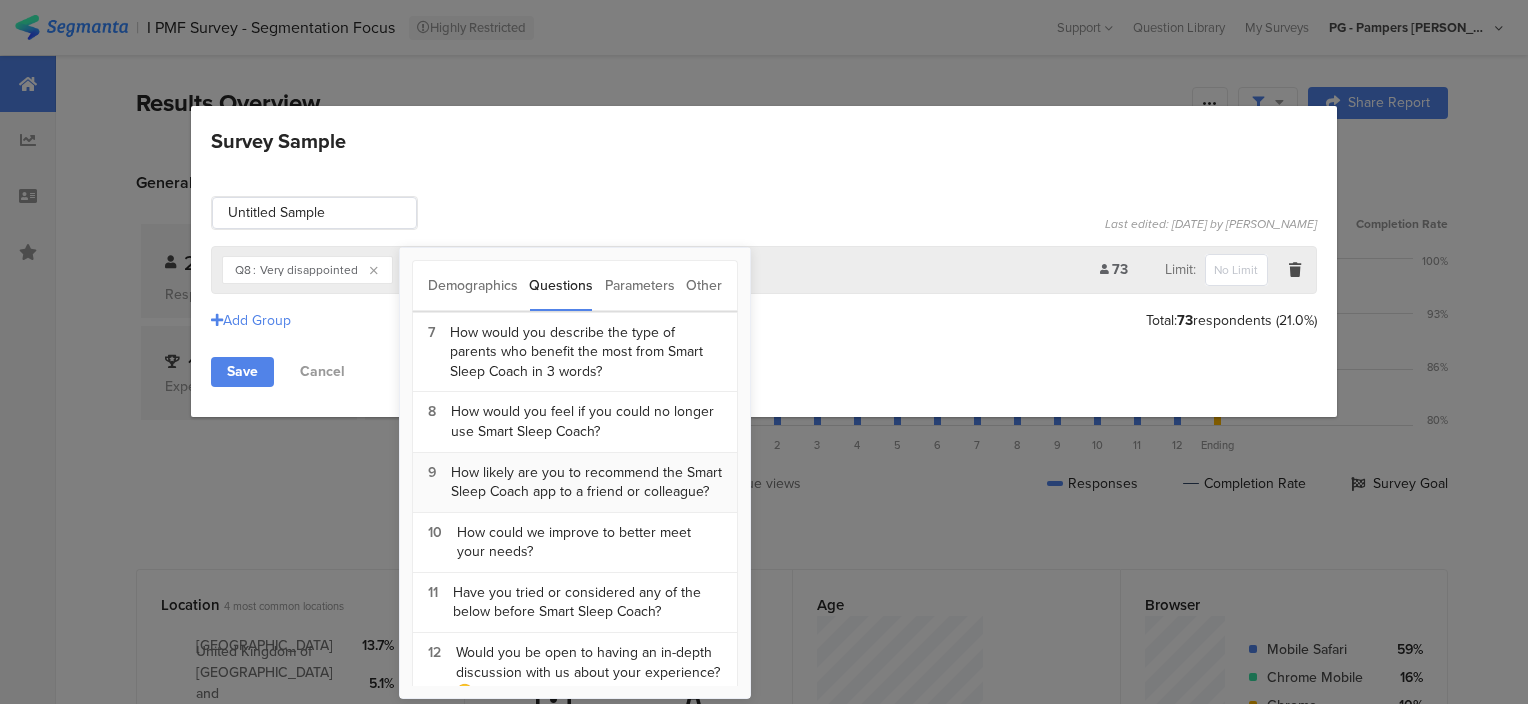 click on "How likely are you to recommend the Smart Sleep Coach app to a friend or colleague?" at bounding box center [586, 482] 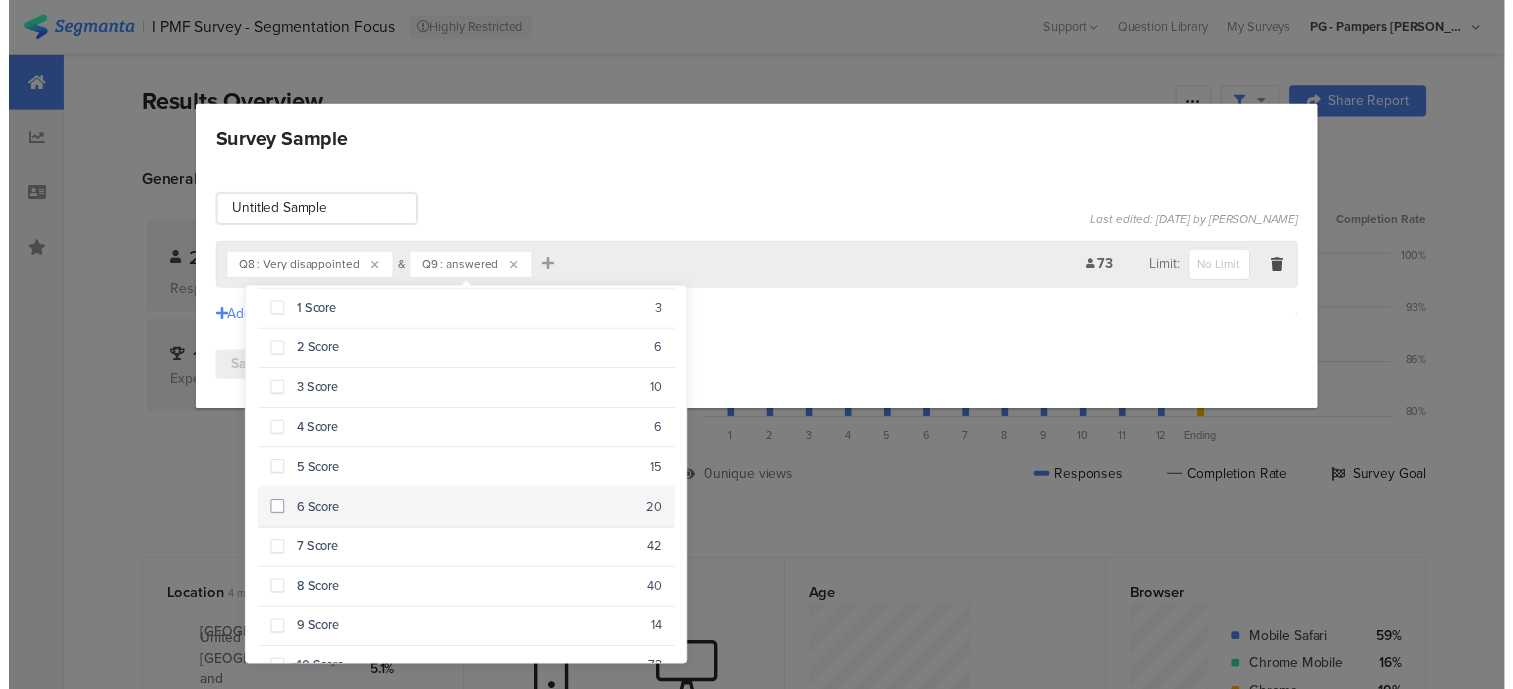 scroll, scrollTop: 138, scrollLeft: 0, axis: vertical 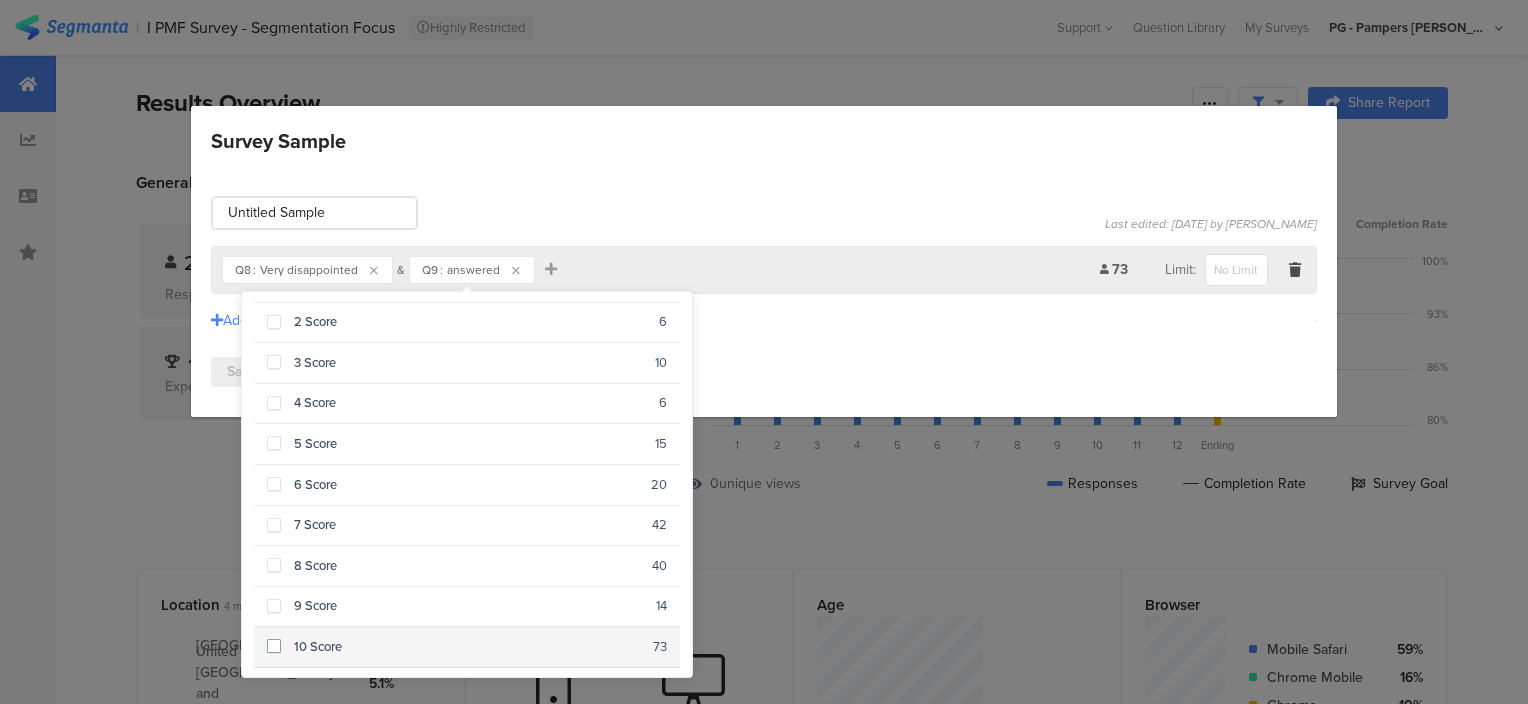 click on "10 Score
73" at bounding box center (467, 647) 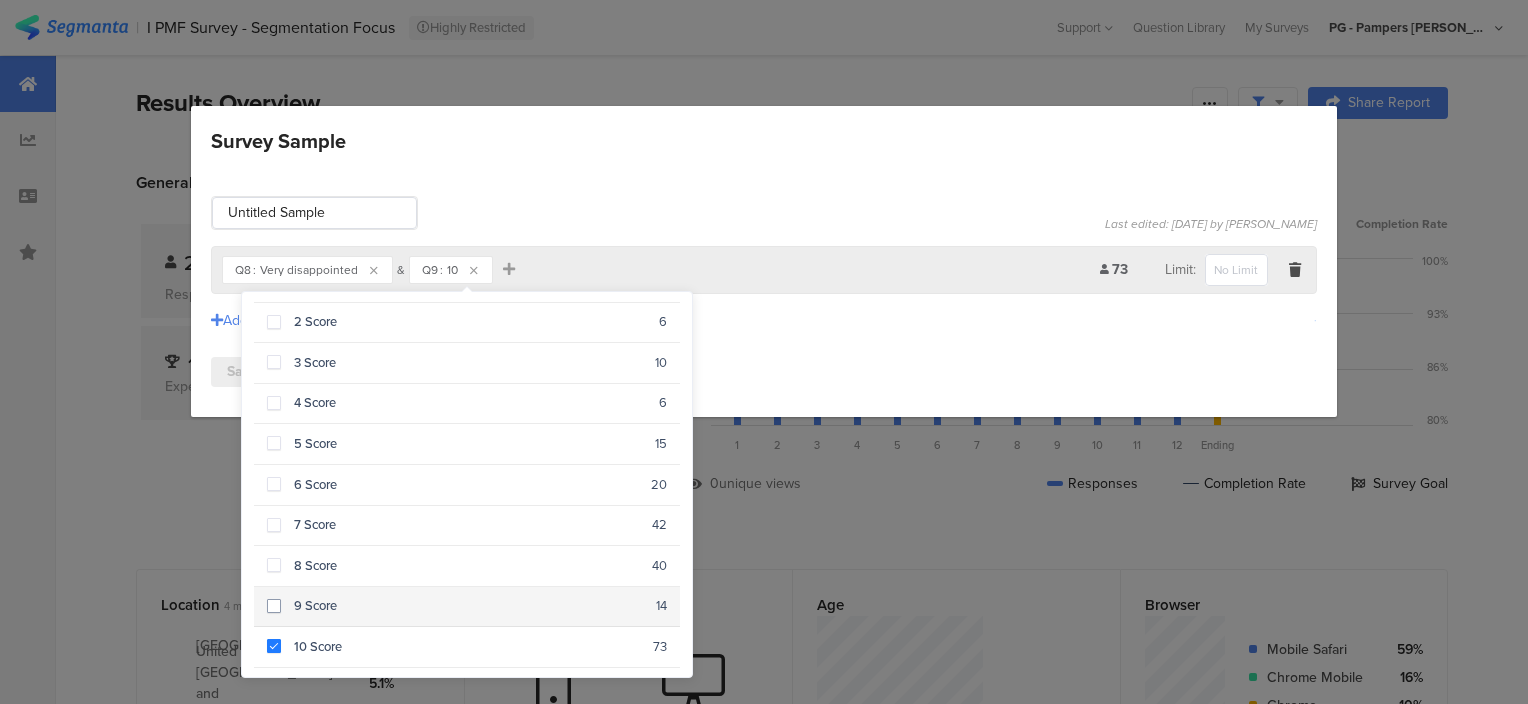 click on "9 Score" at bounding box center (468, 606) 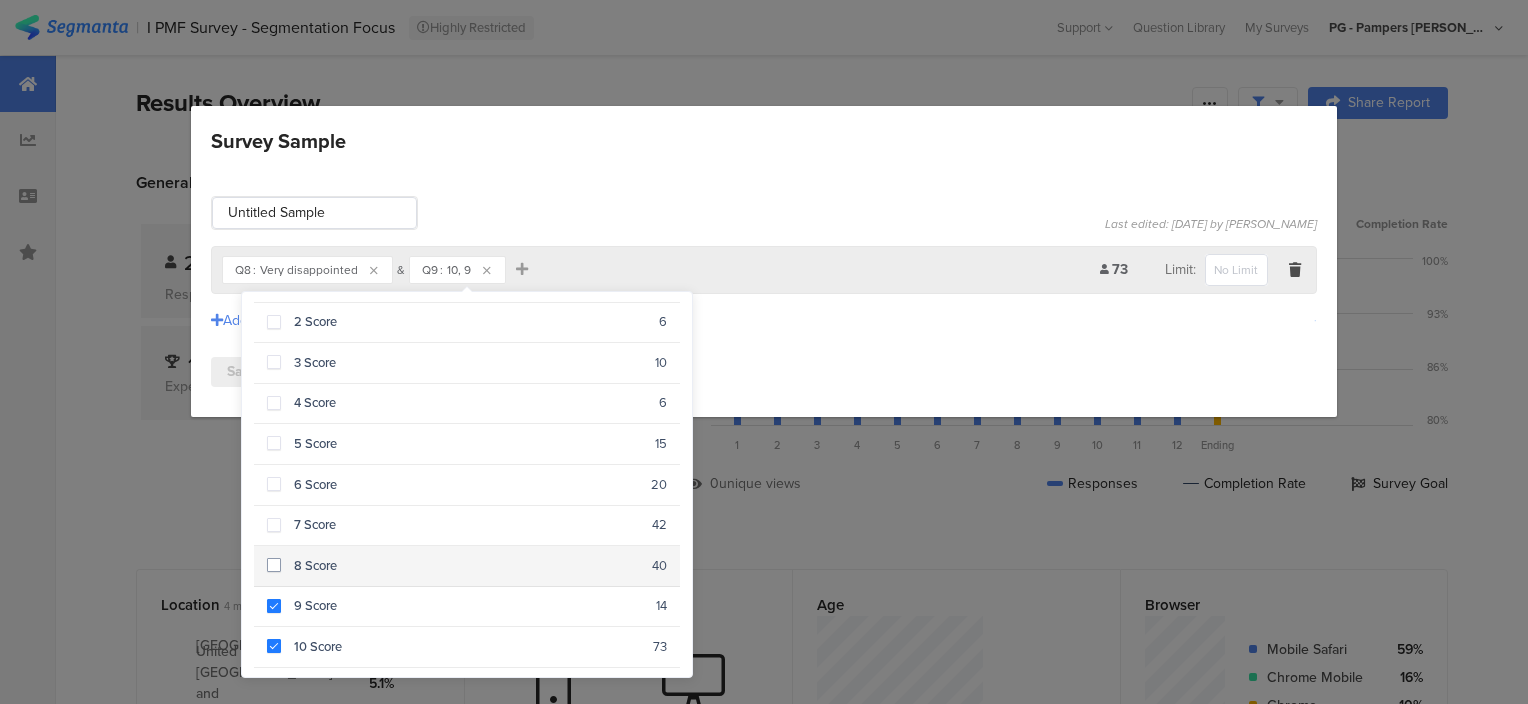 click on "8 Score" at bounding box center [466, 566] 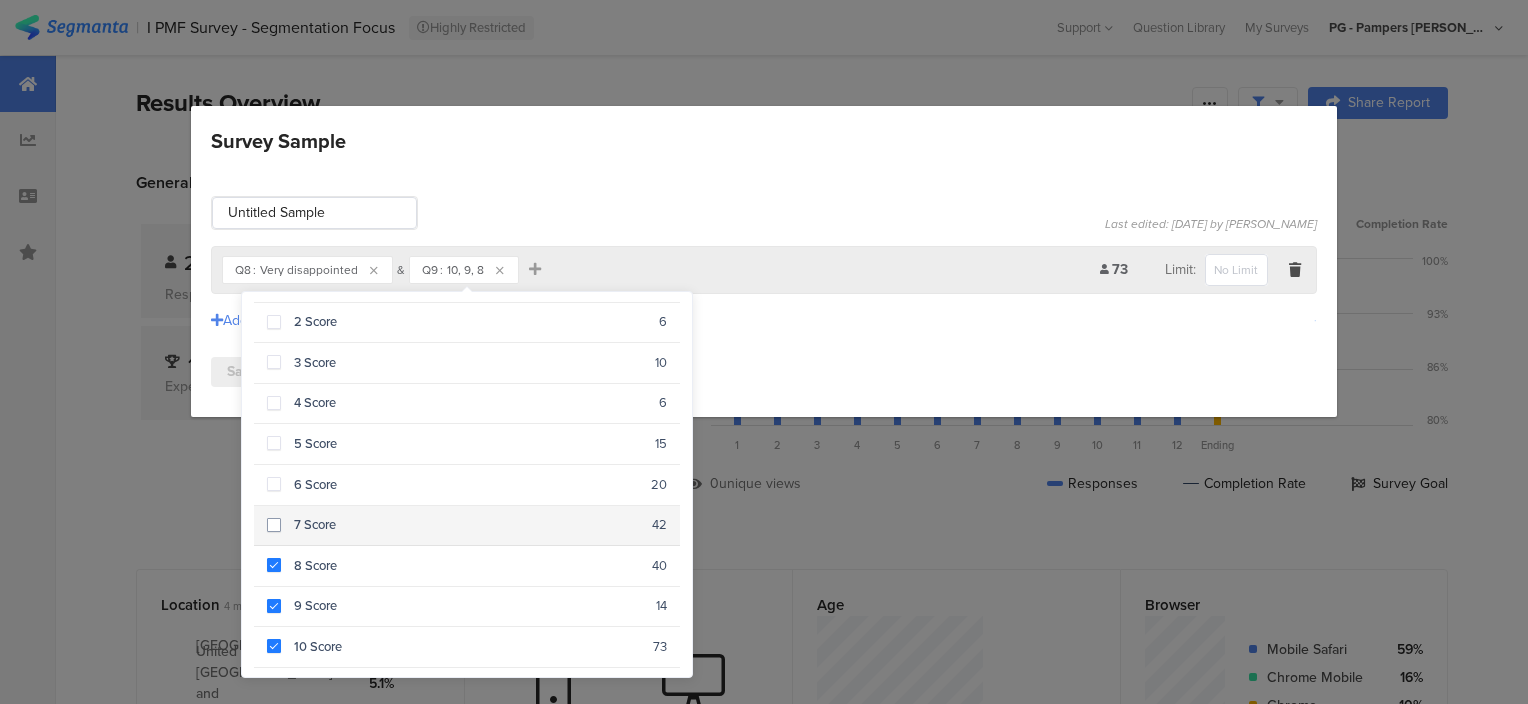 click on "7 Score" at bounding box center (466, 525) 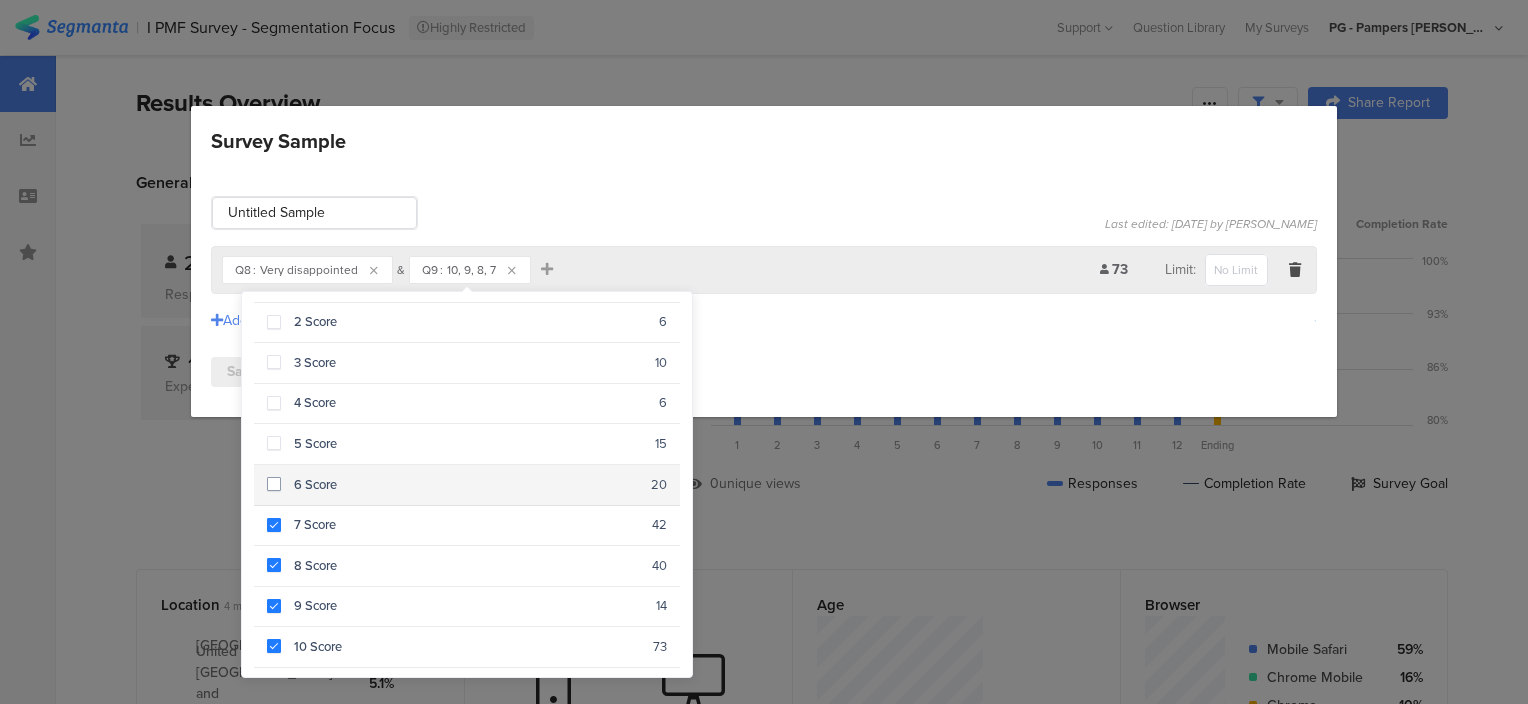 click on "6 Score" at bounding box center (466, 485) 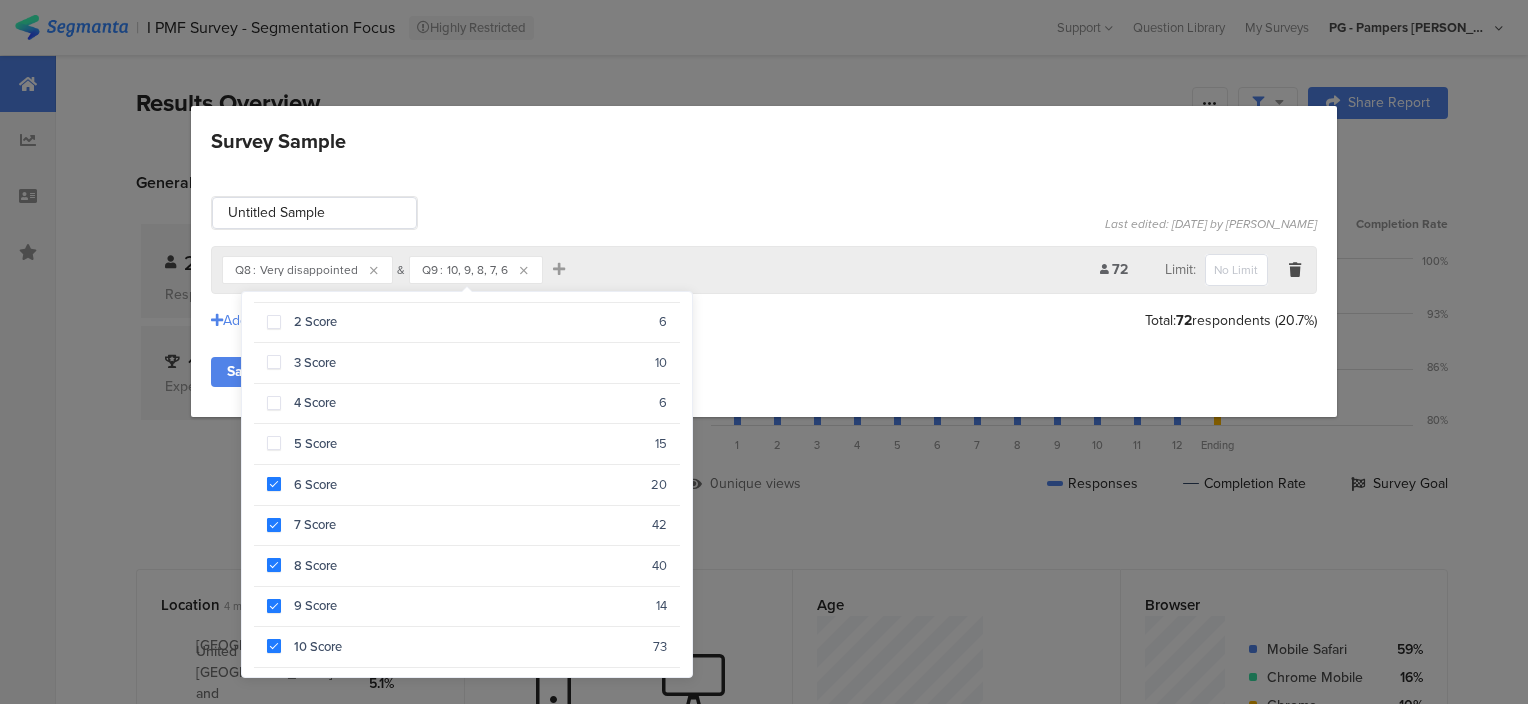 click on "Add Group
Total:  72  respondents (20.7%)" at bounding box center (764, 320) 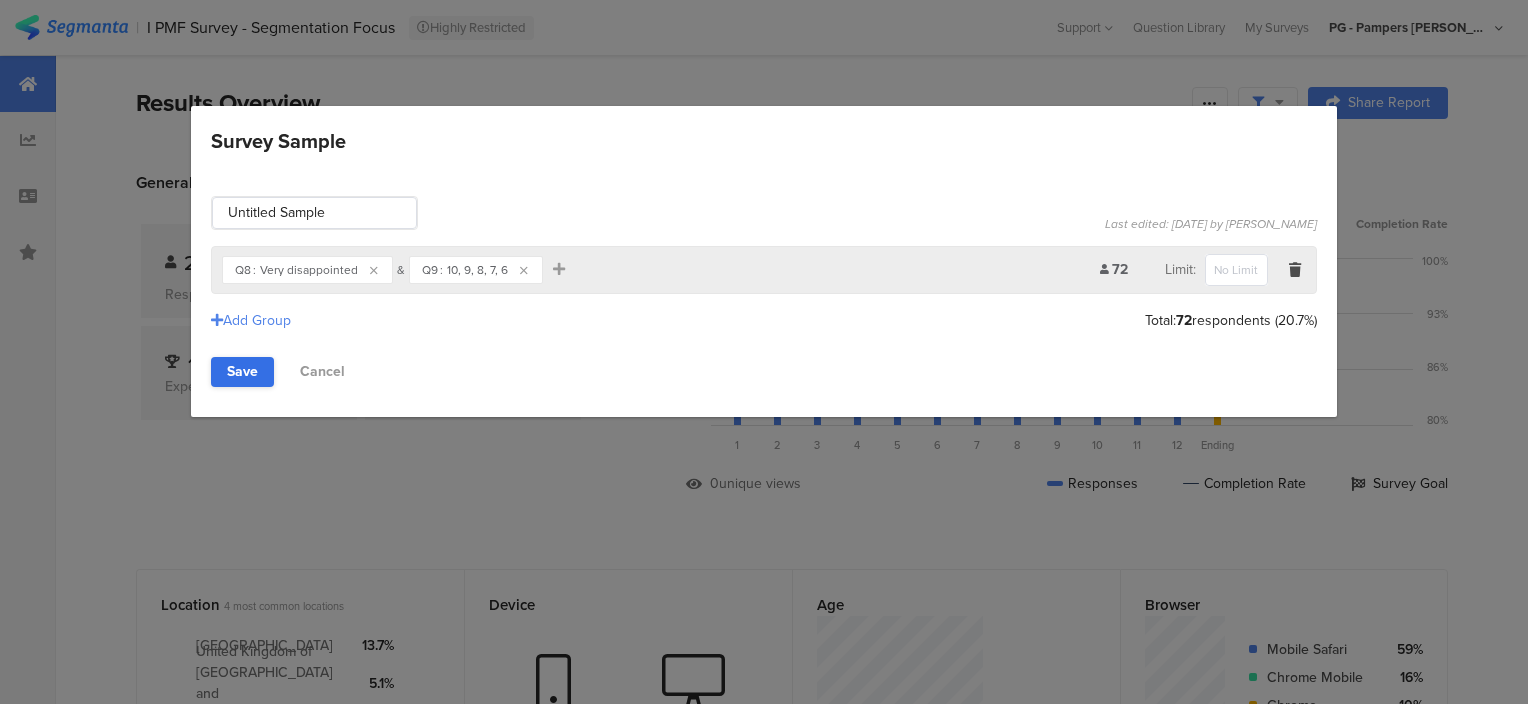 click on "Save" at bounding box center [242, 372] 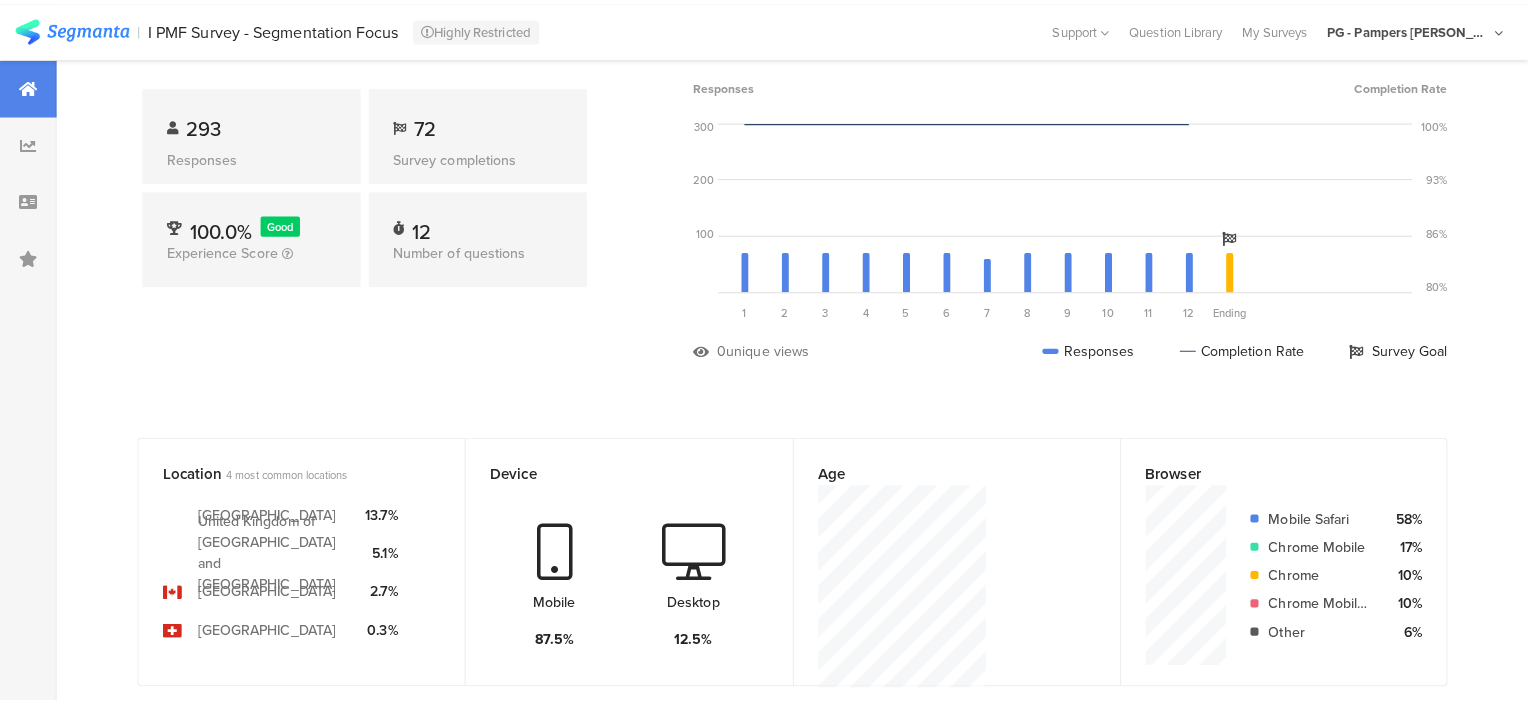 scroll, scrollTop: 0, scrollLeft: 0, axis: both 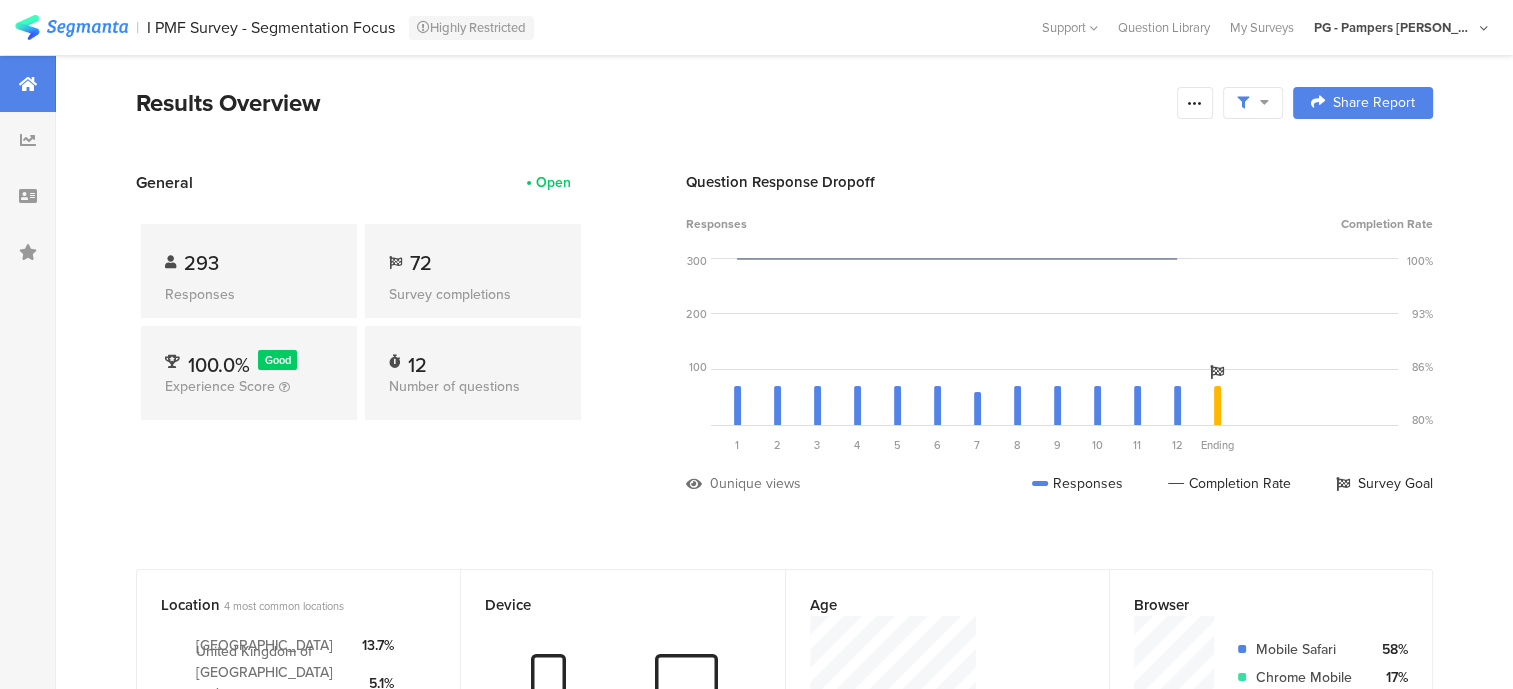 click at bounding box center (1253, 103) 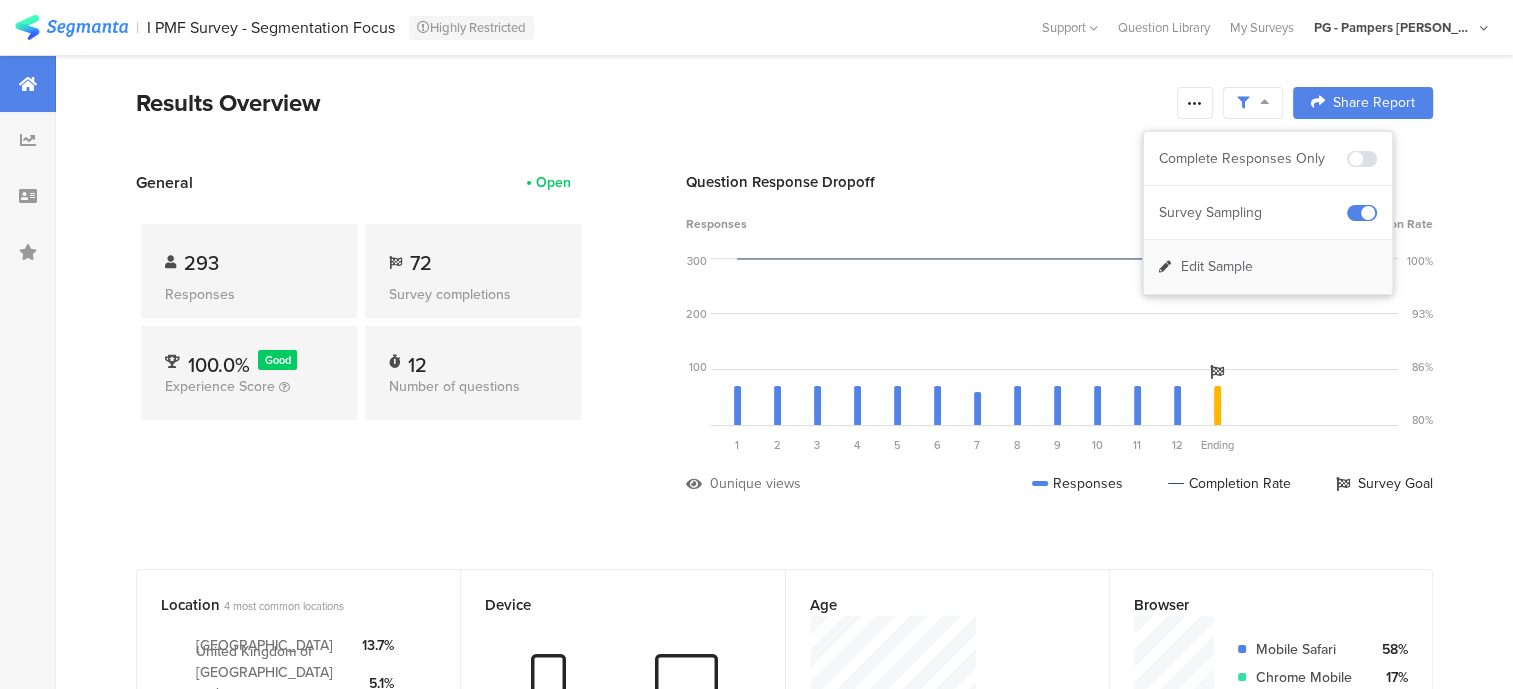 click on "Edit Sample" at bounding box center [1217, 267] 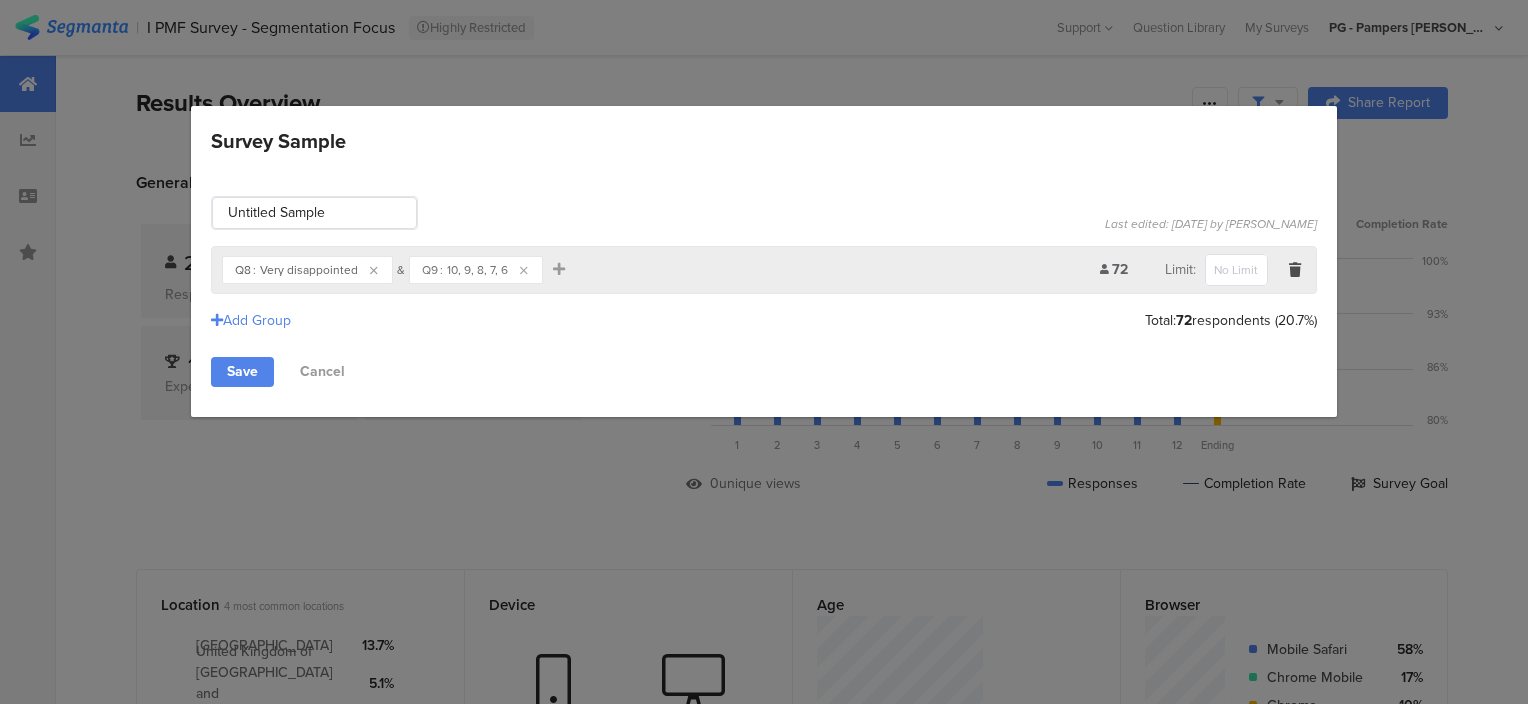 click on "10, 9, 8, 7, 6" at bounding box center [477, 270] 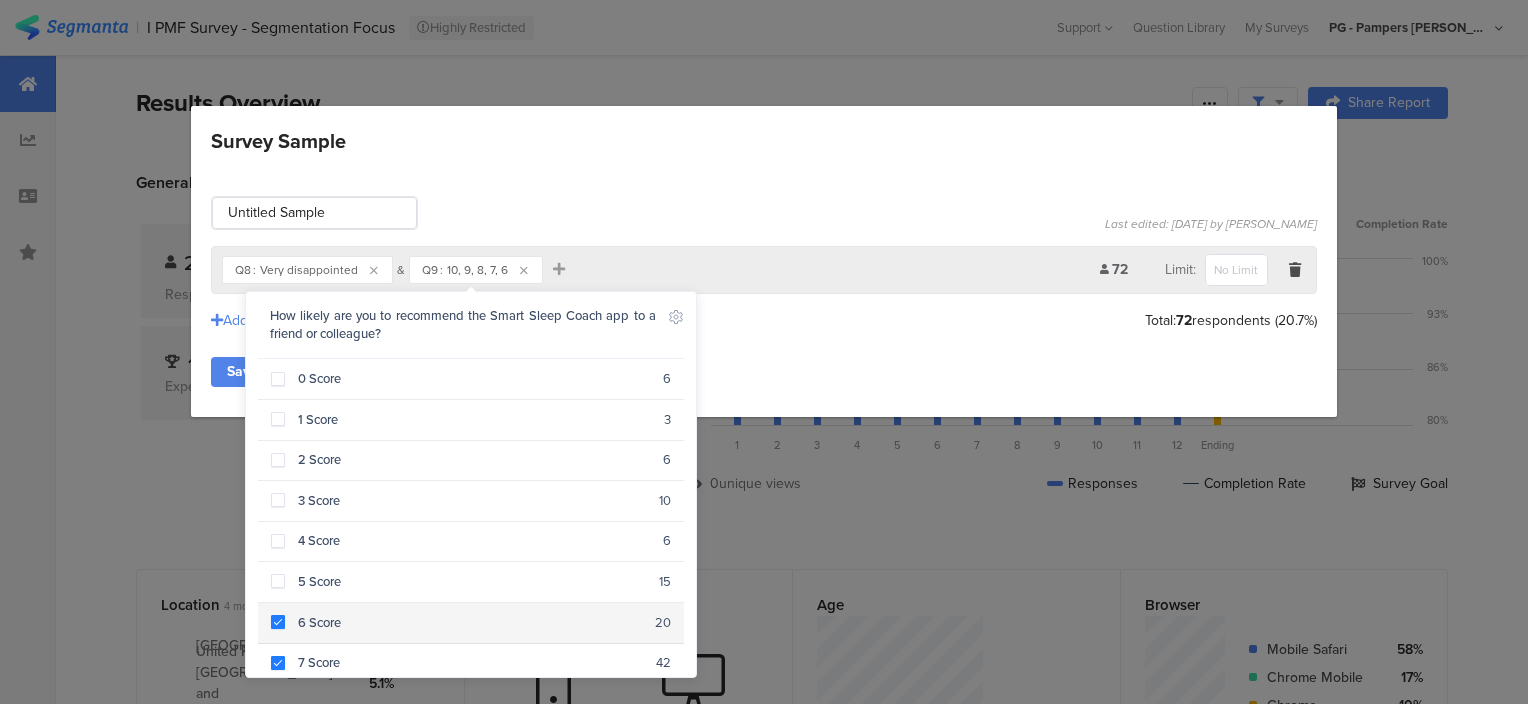 click on "6 Score" at bounding box center [470, 623] 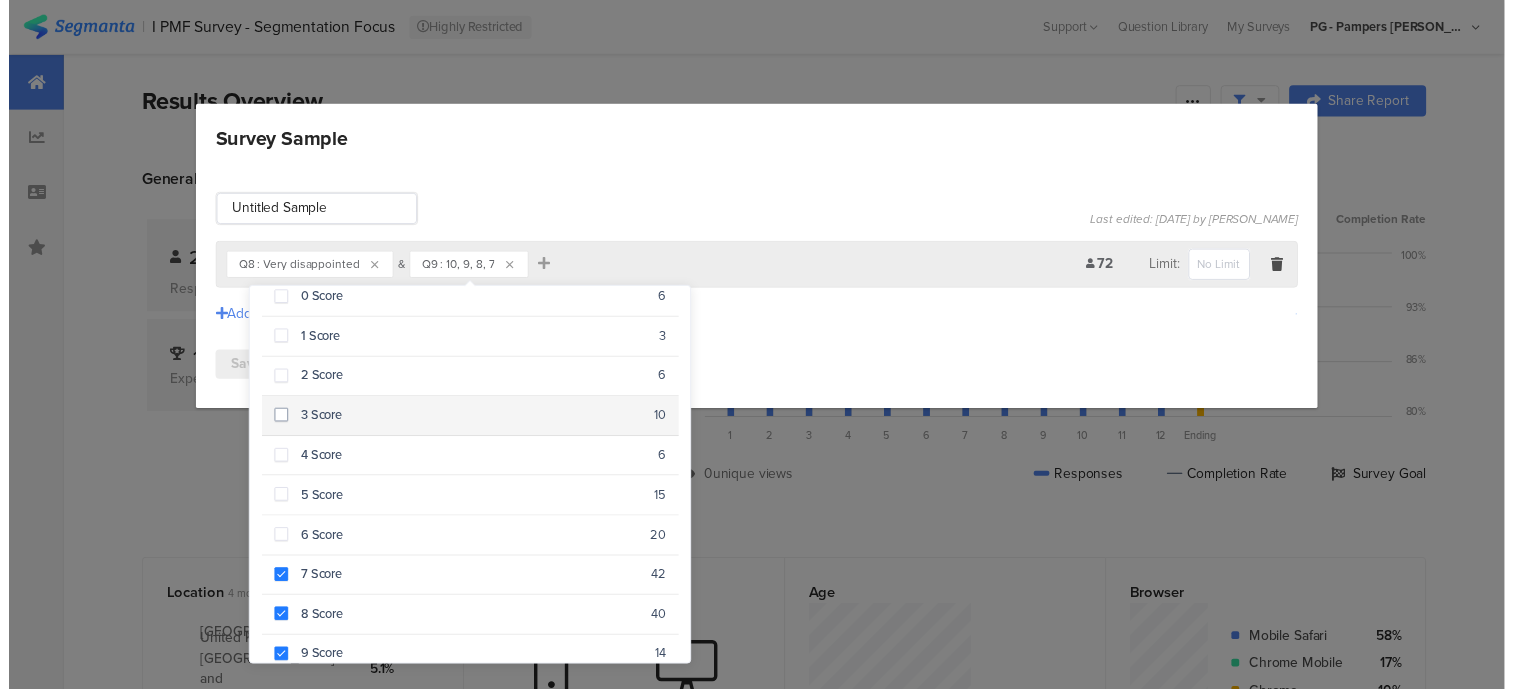 scroll, scrollTop: 138, scrollLeft: 0, axis: vertical 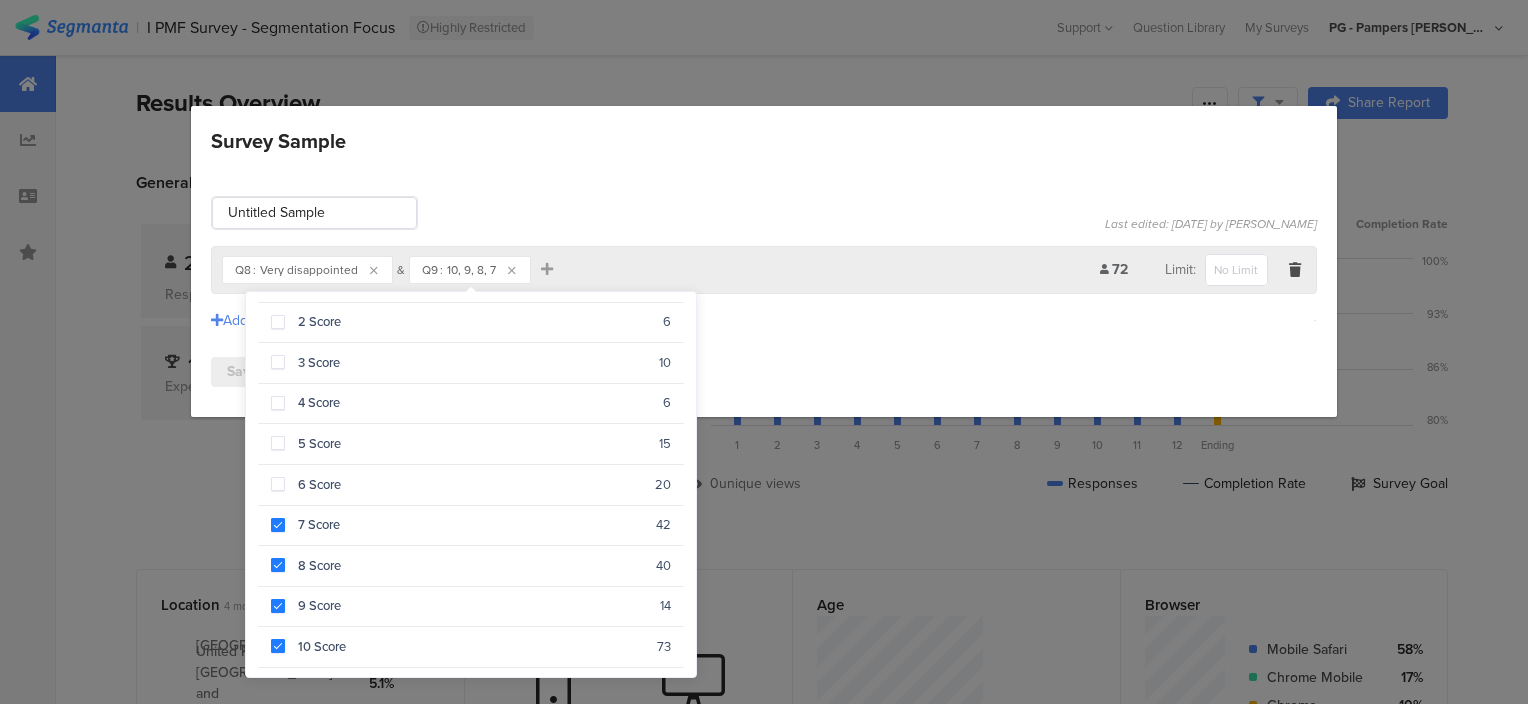 click on "Save   Cancel" at bounding box center [764, 372] 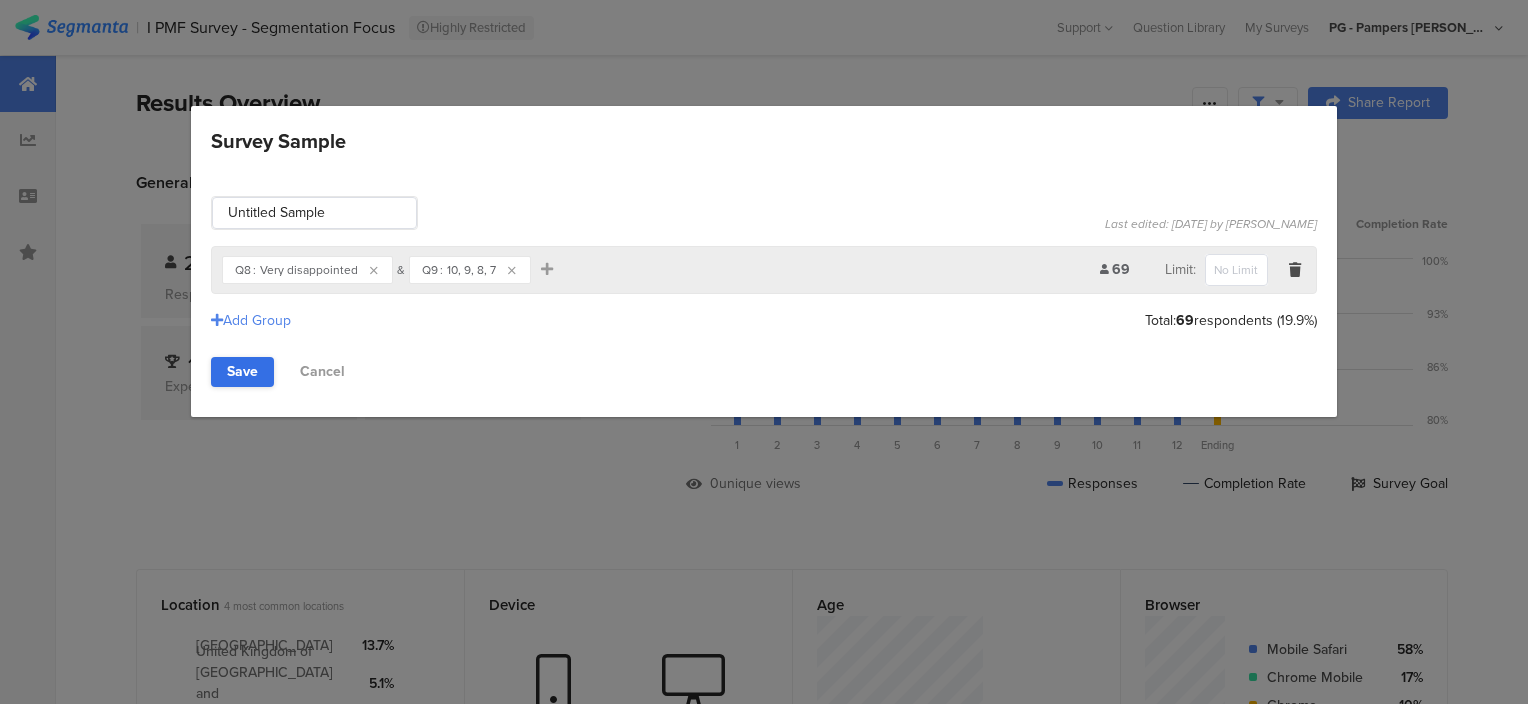 click on "Save" at bounding box center [242, 372] 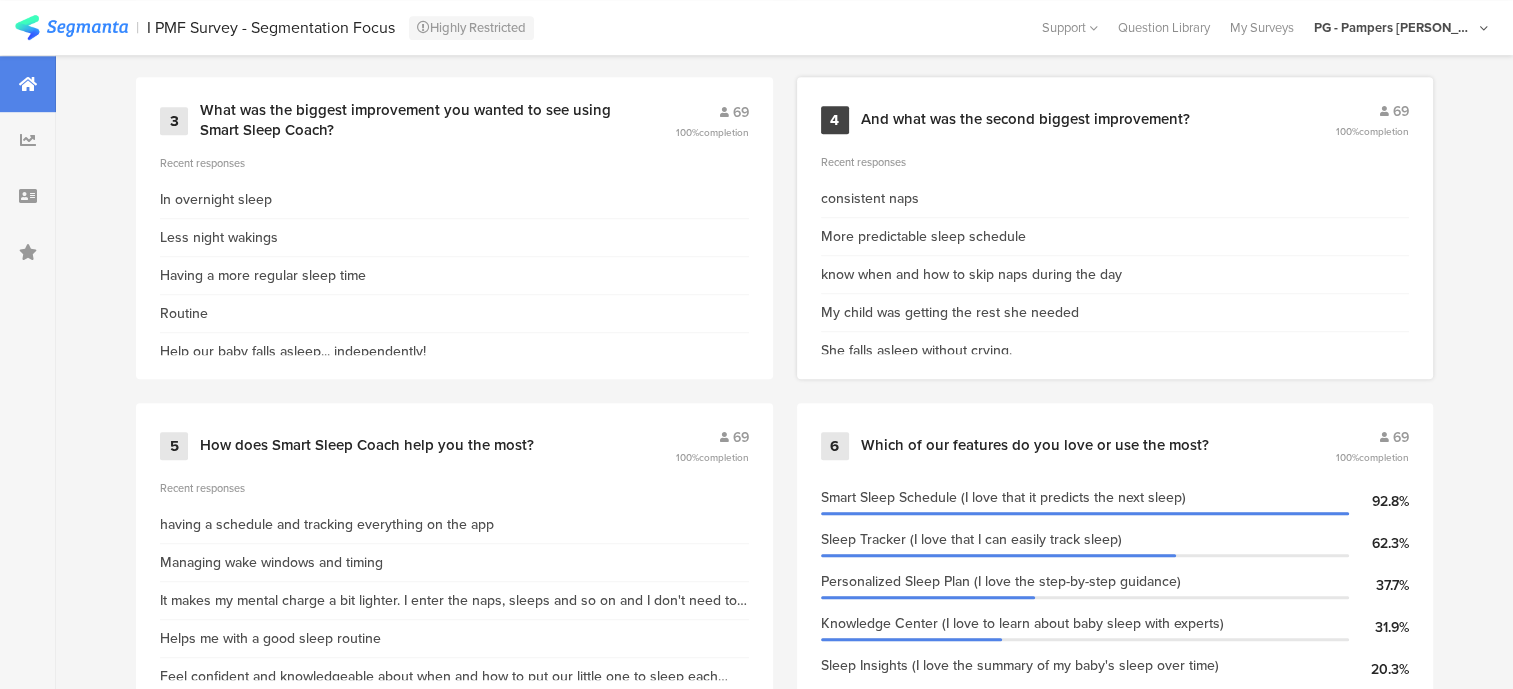 scroll, scrollTop: 1140, scrollLeft: 0, axis: vertical 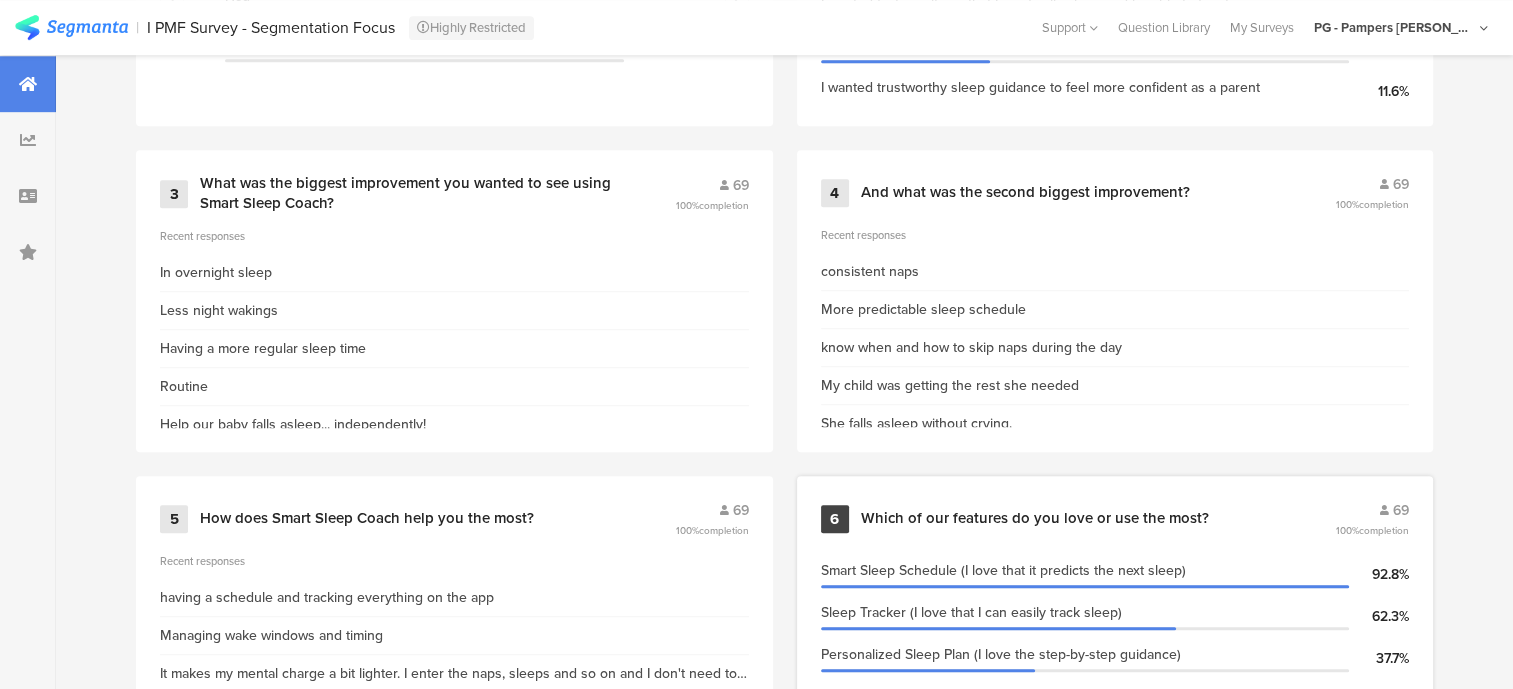 click on "6   Which of our features do you love or use the most?     69   100%  completion" at bounding box center [1115, 519] 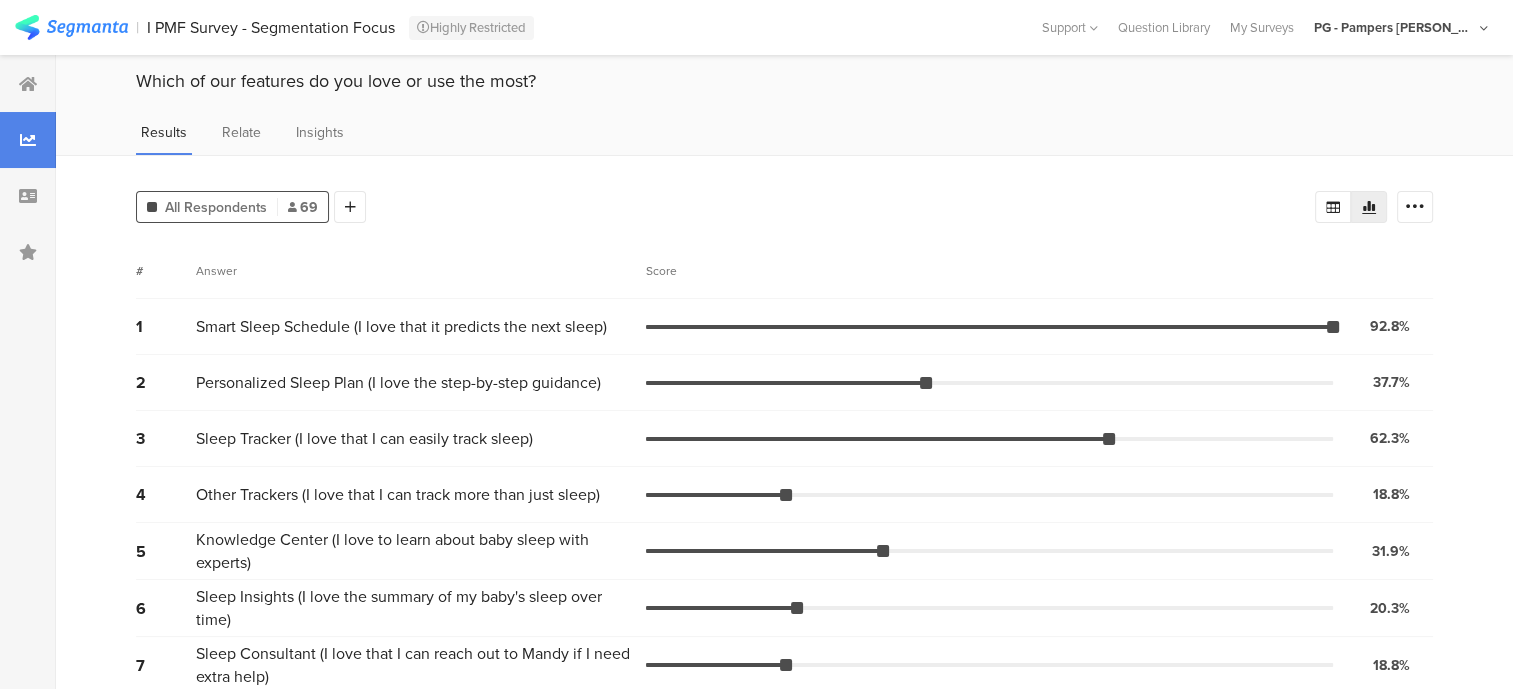 scroll, scrollTop: 82, scrollLeft: 0, axis: vertical 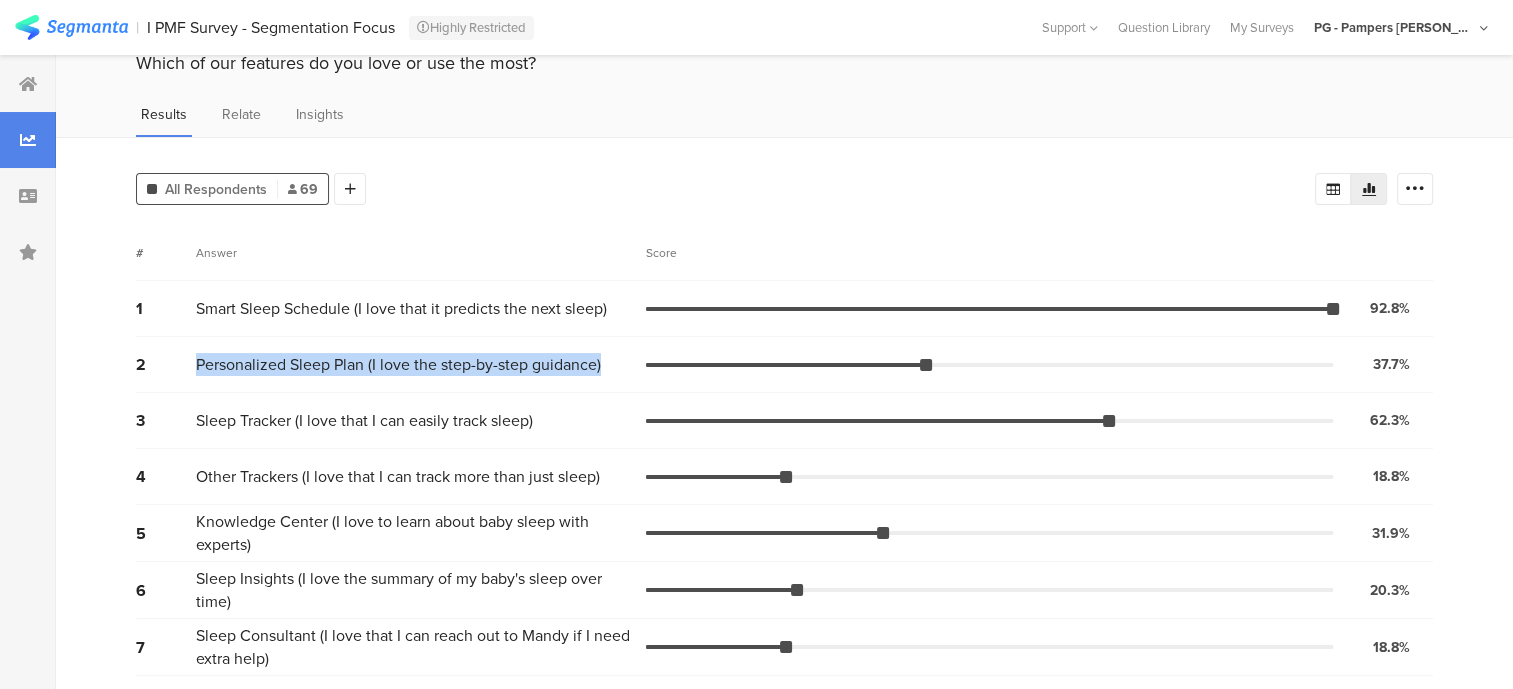 drag, startPoint x: 194, startPoint y: 359, endPoint x: 613, endPoint y: 344, distance: 419.2684 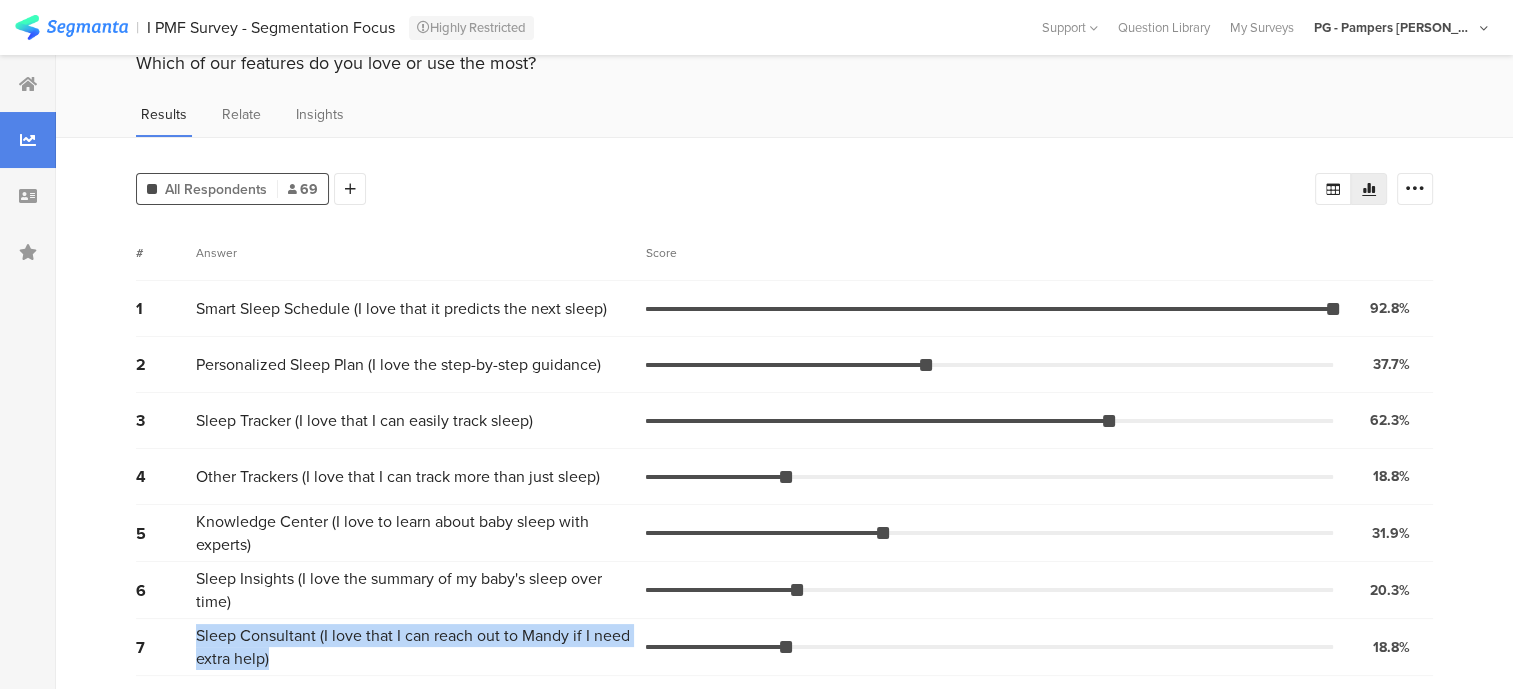 drag, startPoint x: 293, startPoint y: 657, endPoint x: 199, endPoint y: 633, distance: 97.015465 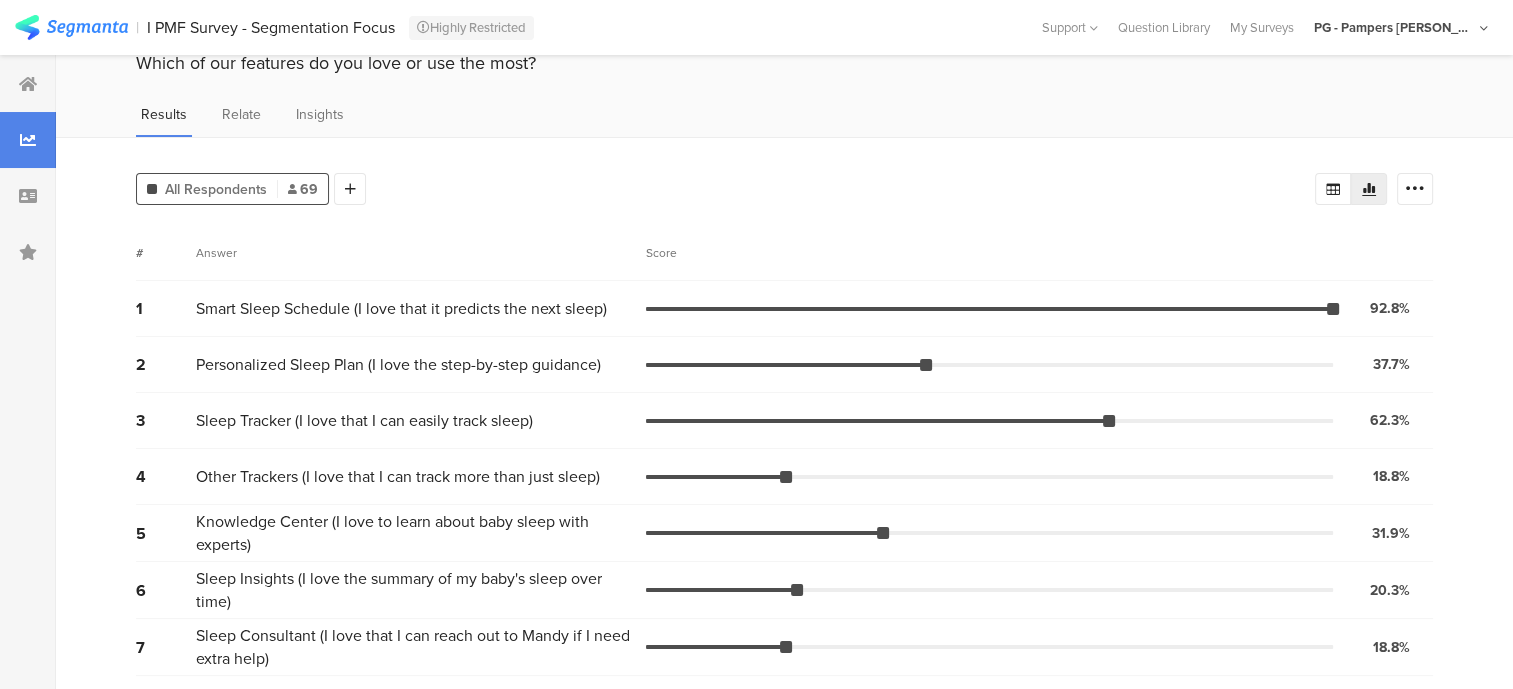 click on "Personalized Sleep Plan (I love the step-by-step guidance)" at bounding box center [398, 364] 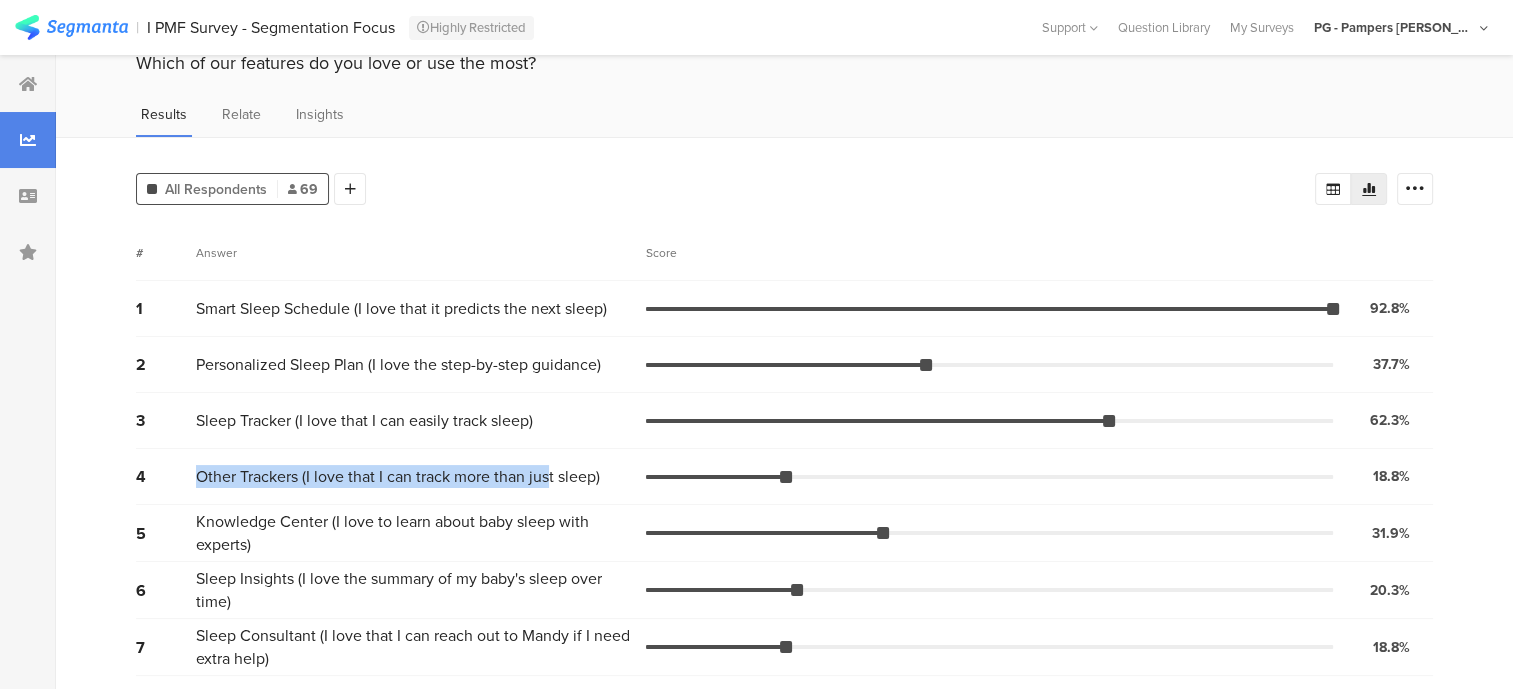 drag, startPoint x: 204, startPoint y: 471, endPoint x: 560, endPoint y: 480, distance: 356.11374 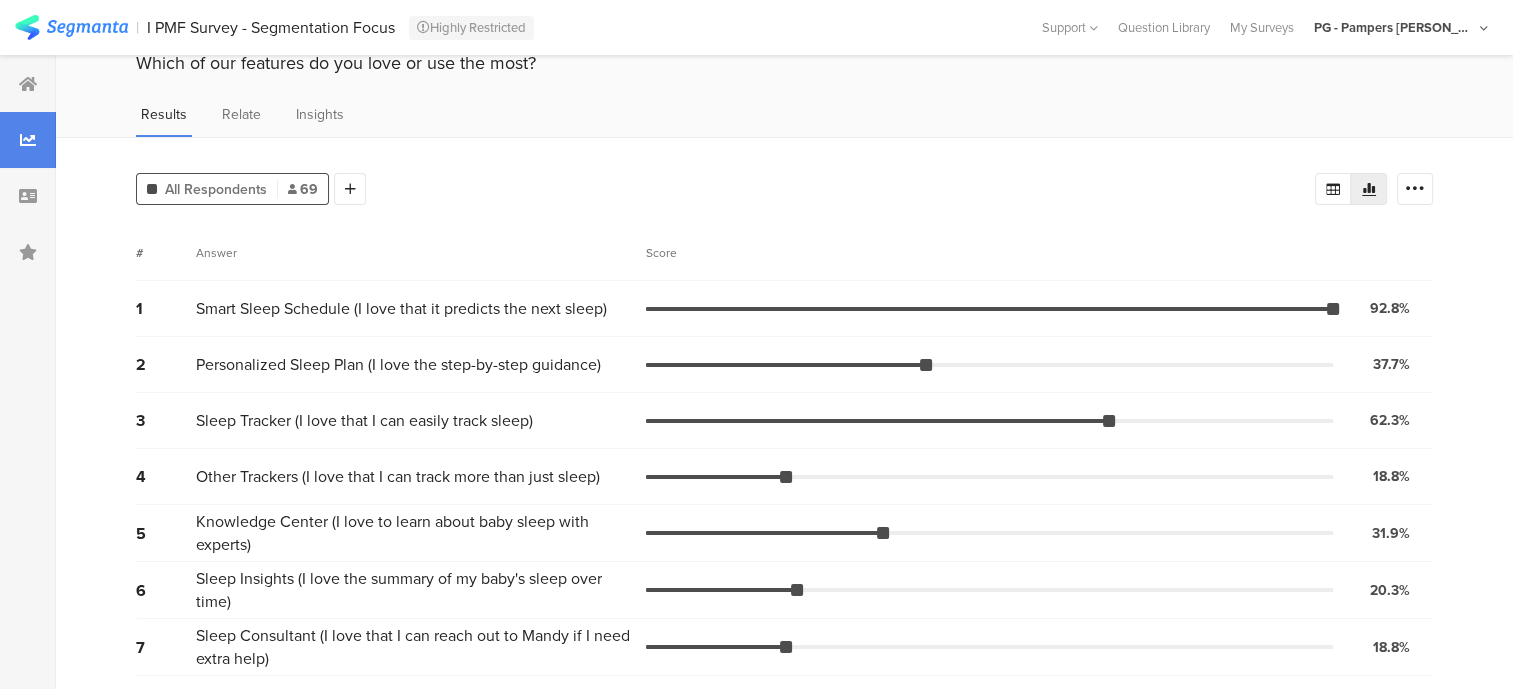 drag, startPoint x: 560, startPoint y: 480, endPoint x: 544, endPoint y: 523, distance: 45.88028 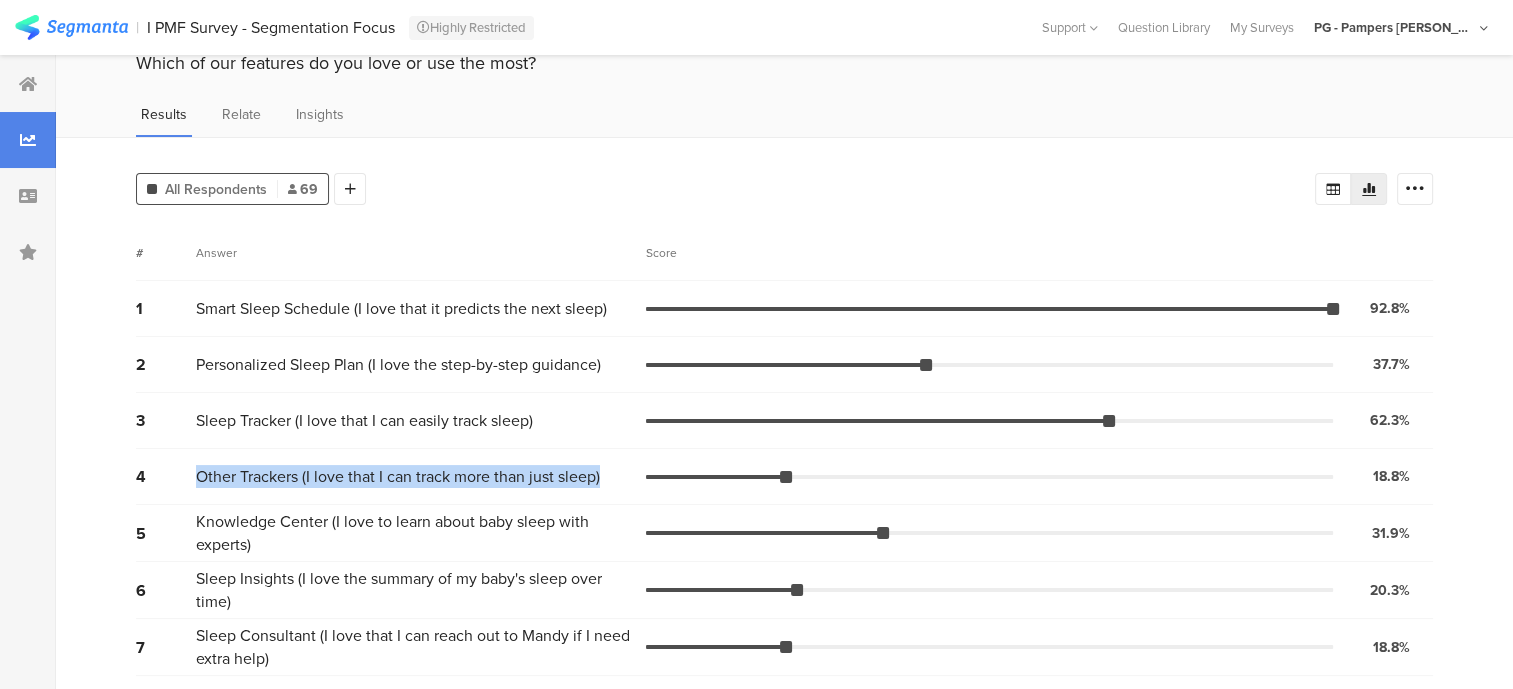 drag, startPoint x: 604, startPoint y: 472, endPoint x: 186, endPoint y: 472, distance: 418 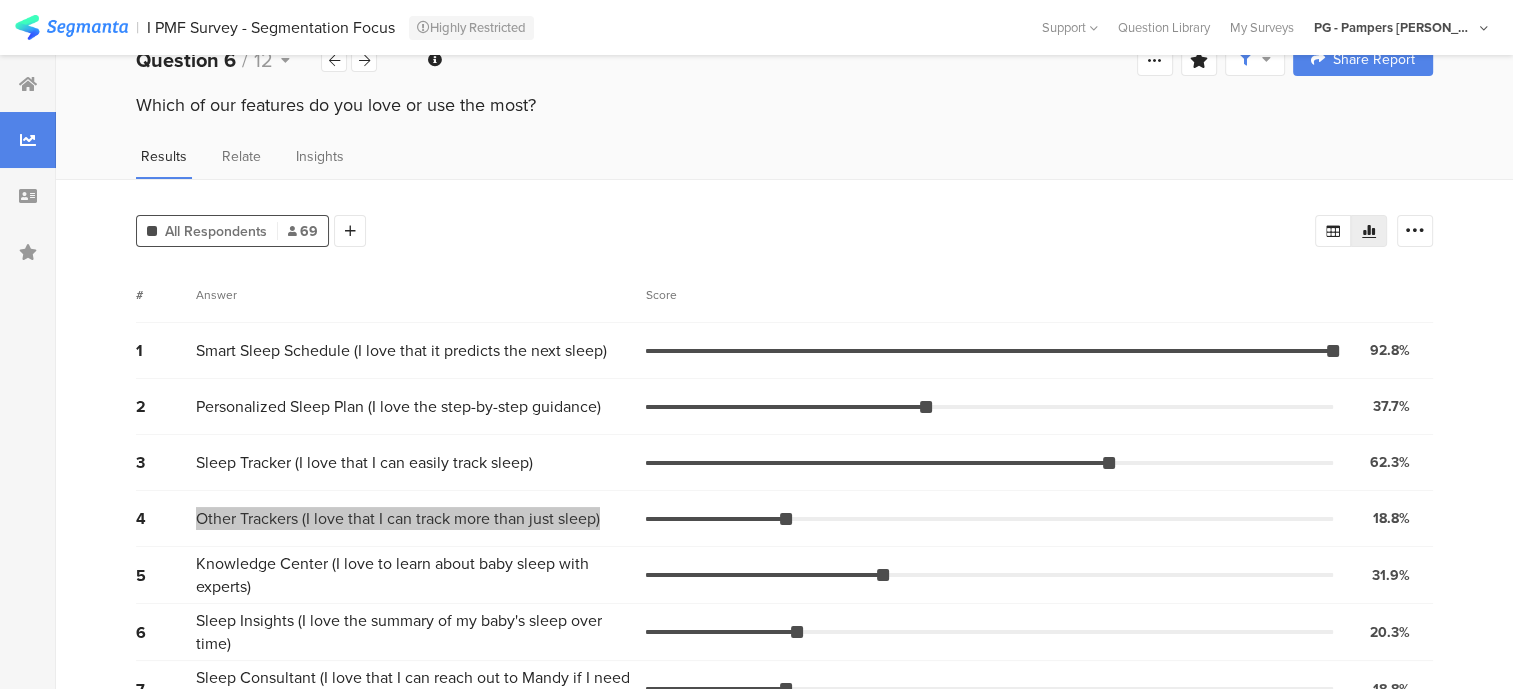 scroll, scrollTop: 0, scrollLeft: 0, axis: both 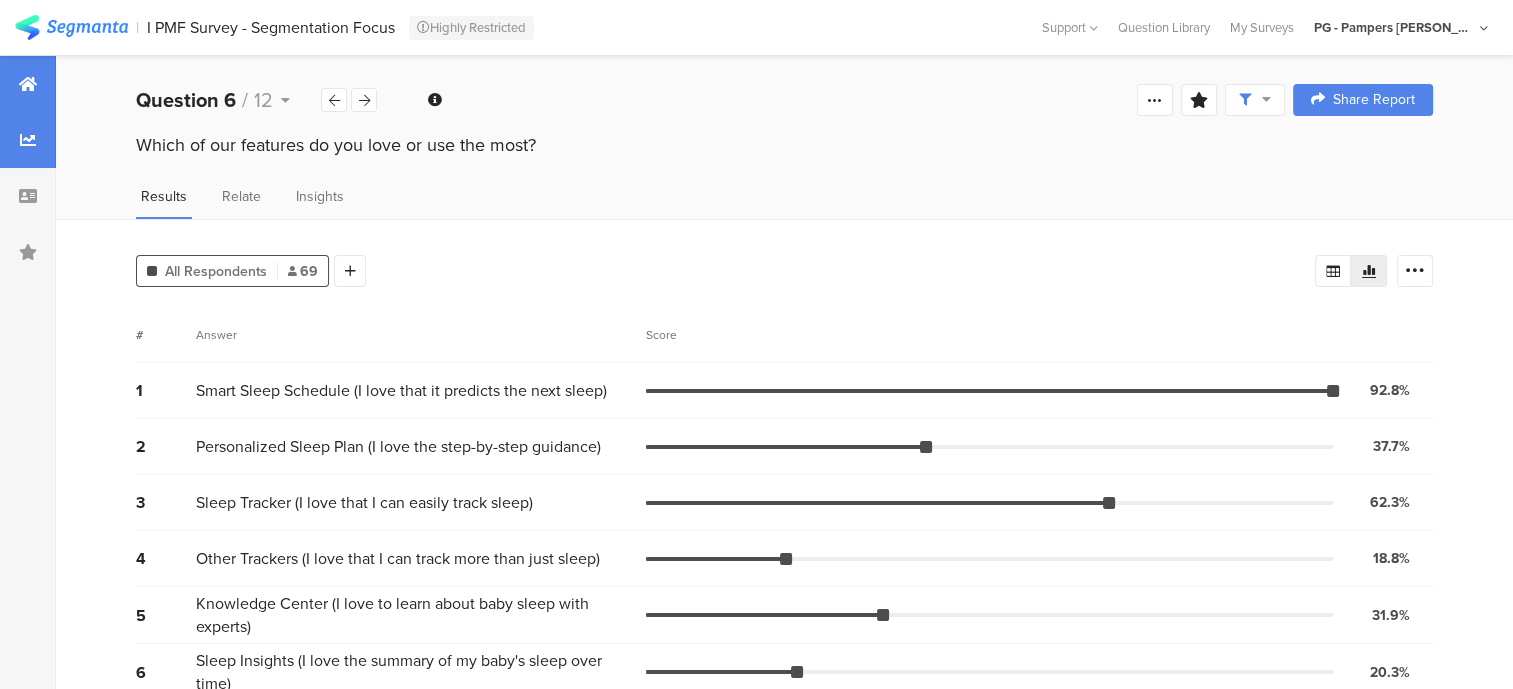 click at bounding box center [28, 84] 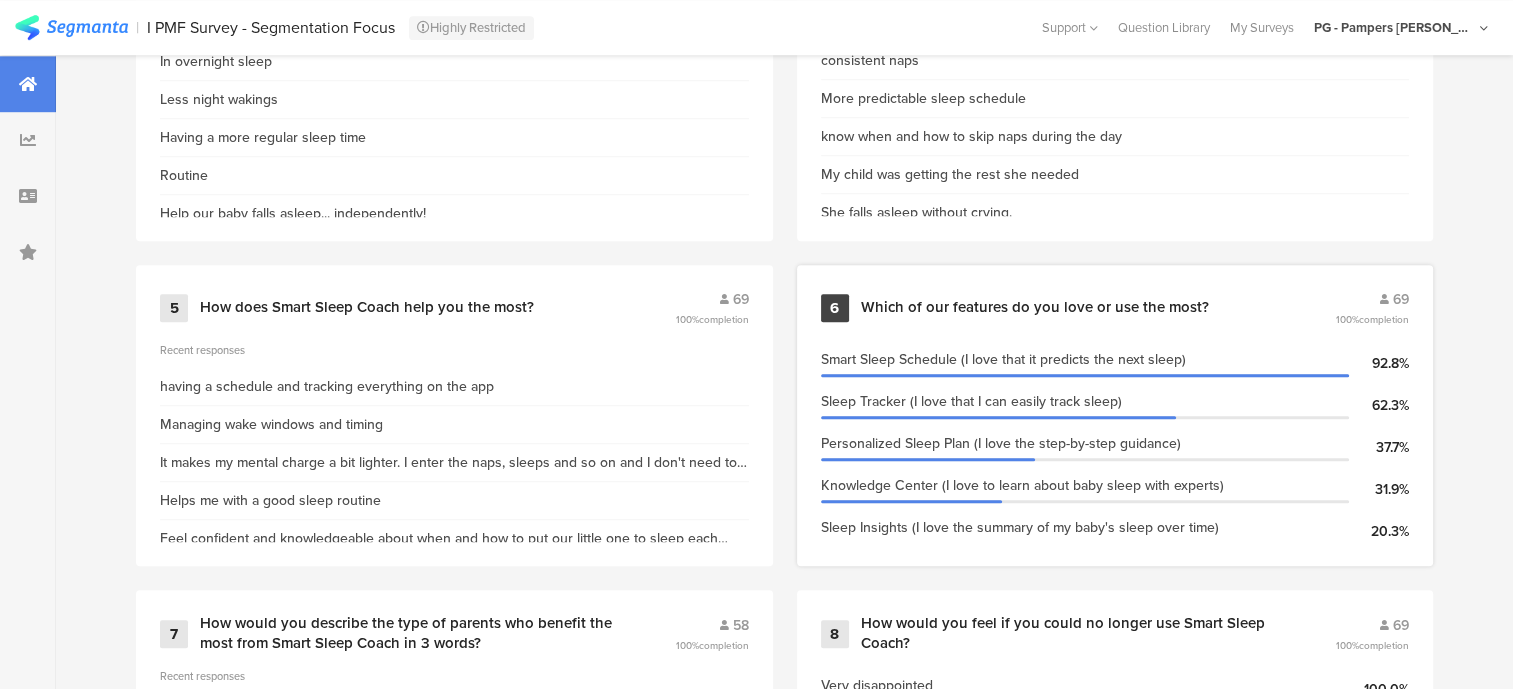 scroll, scrollTop: 1400, scrollLeft: 0, axis: vertical 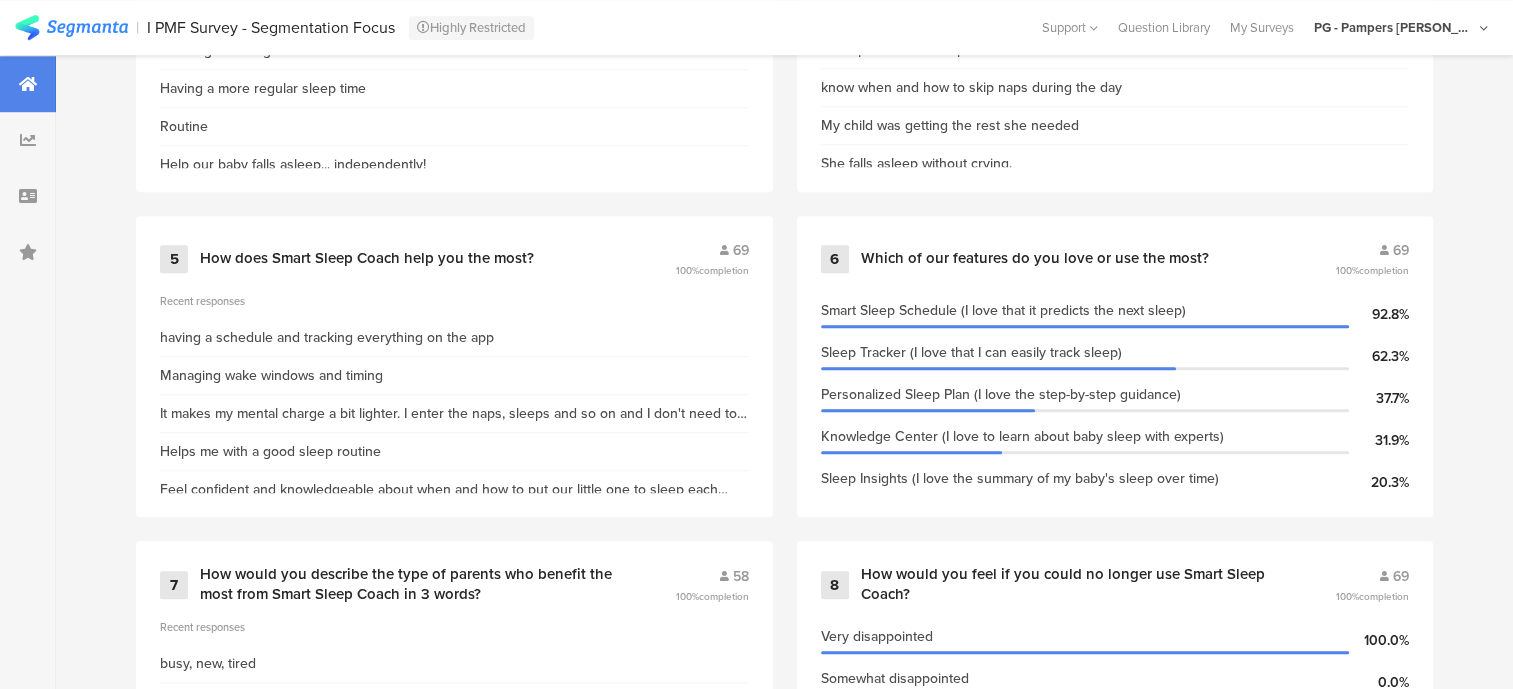 click on "1   Please tell us more about yourself:     69   100%  completion
I am a...
Mom
91.3%
Dad
8.7%
Other
0.0%
Age
25-34
47.8%
35-44
47.8%
18-24
2.9%
Over 45
1.4%
Family Composition
1 baby (3-12 m)
69.6%
1 toddler (1+ y)
11.6%
1 newborn (0-3 m)
5.8%
1 baby & 1 toddler
4.3%
Professional Status
On maternity leave
42.0%
Working full-time
18.8%
Unemployed
17.4%
Working part-time
15.9%
2   Why did you start using Smart Sleep Coach?     69   100%  completion       I wanted a predictable schedule to feel in control of my life and be productive
40.6%
14.5%" at bounding box center [784, 542] 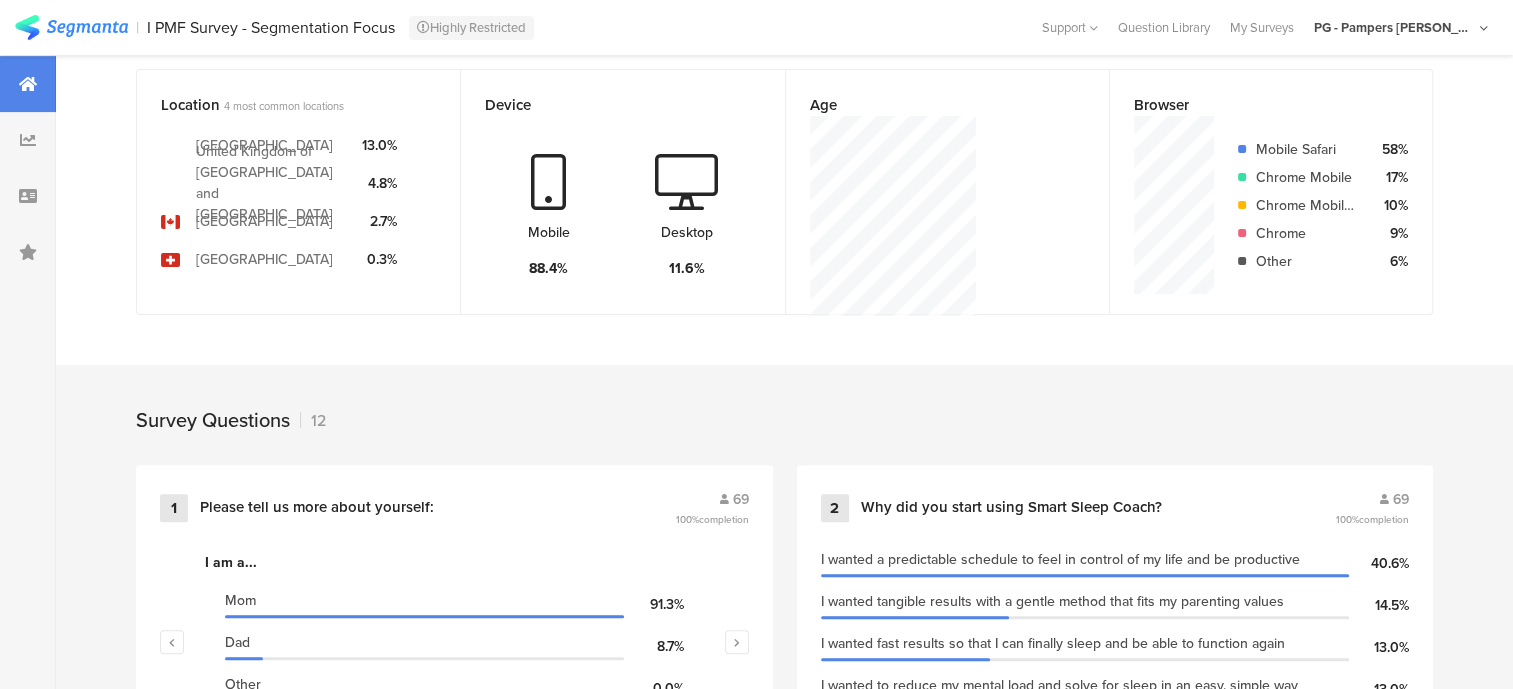 scroll, scrollTop: 0, scrollLeft: 0, axis: both 